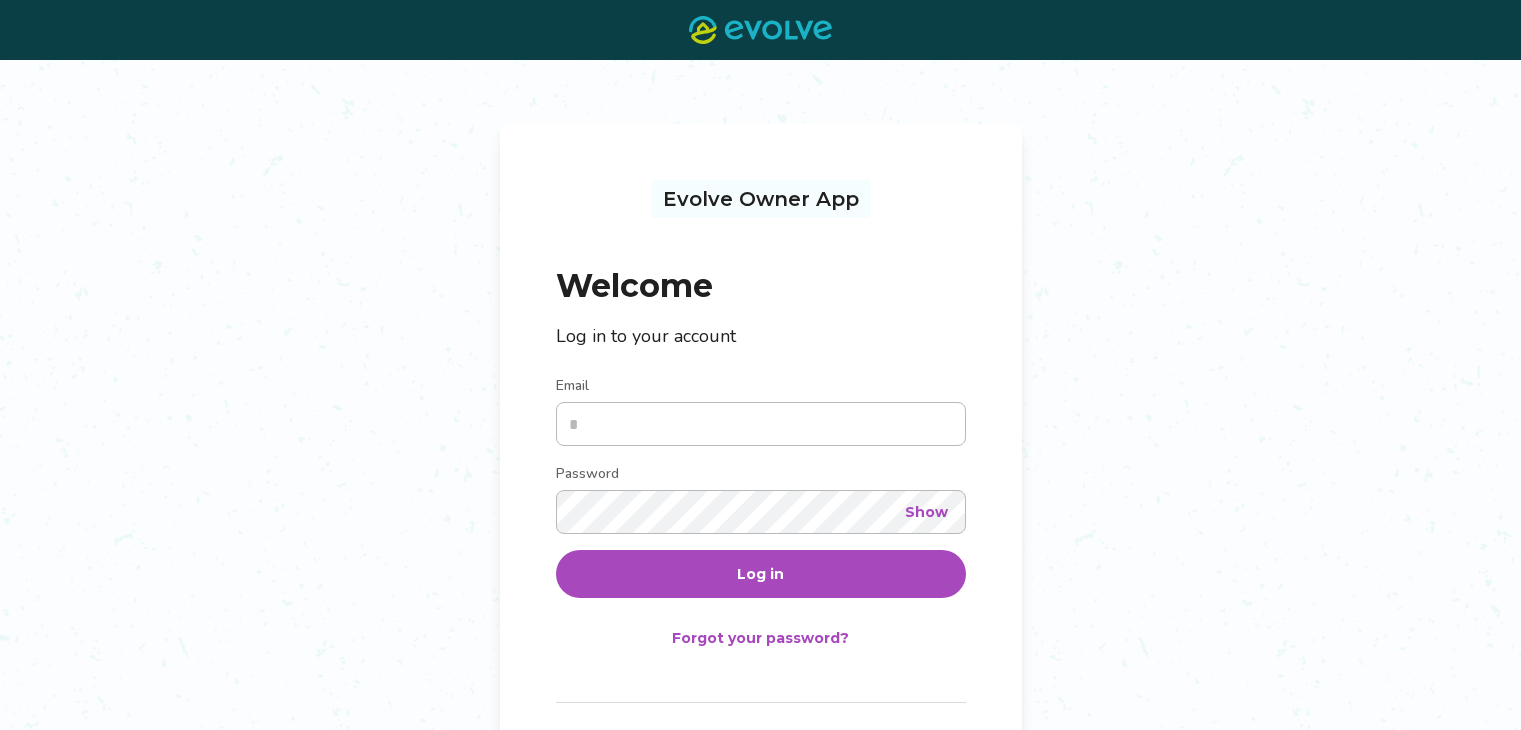 scroll, scrollTop: 0, scrollLeft: 0, axis: both 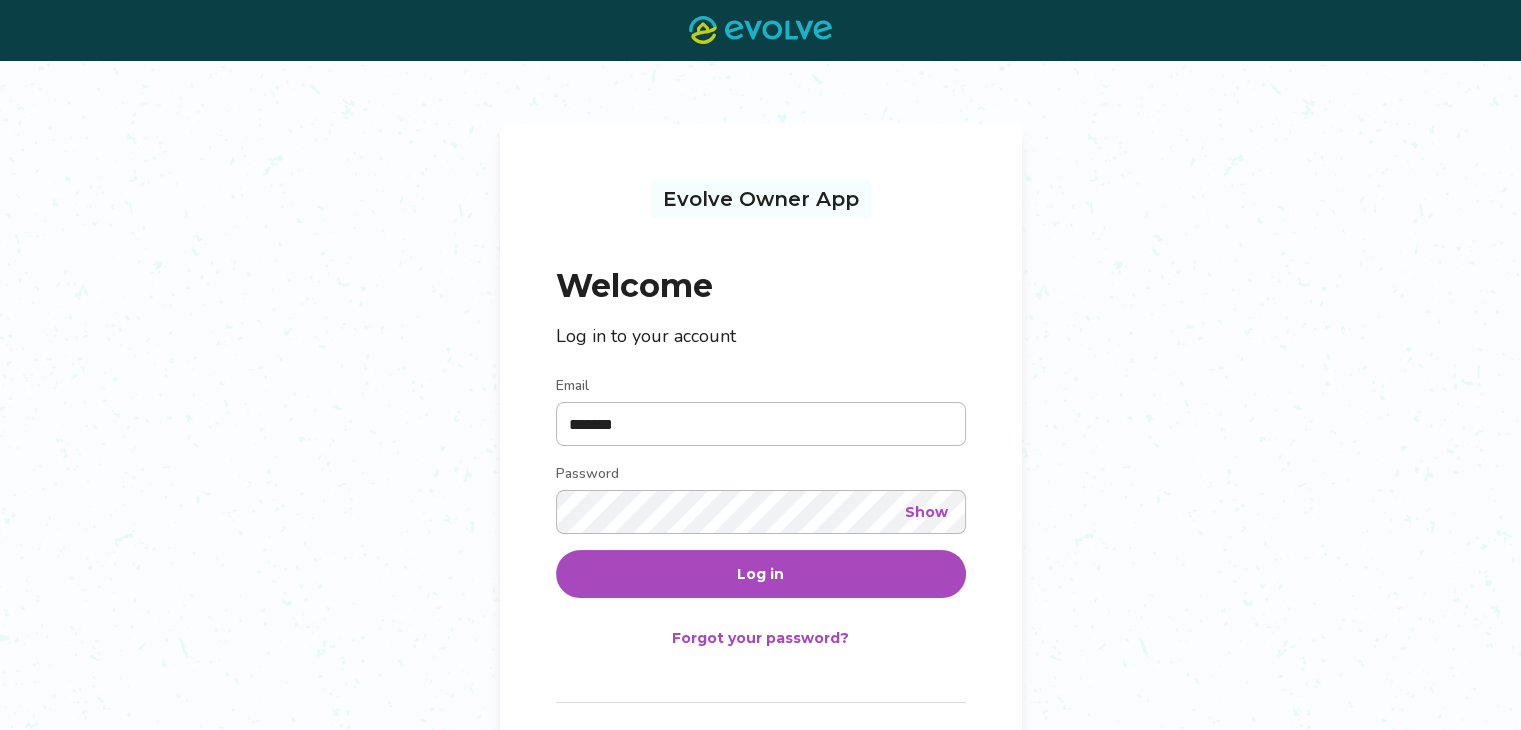 type on "**********" 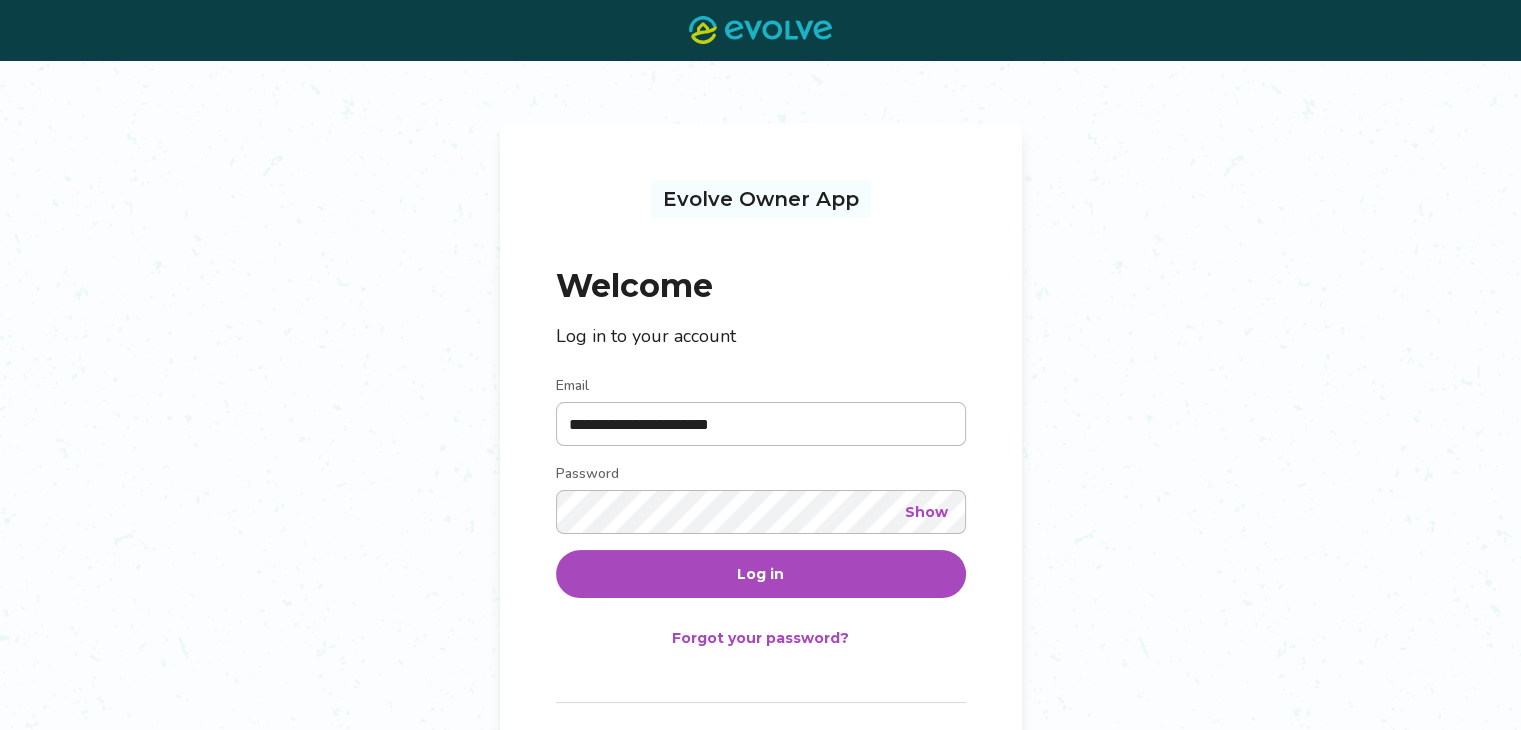 click on "Log in" at bounding box center (761, 574) 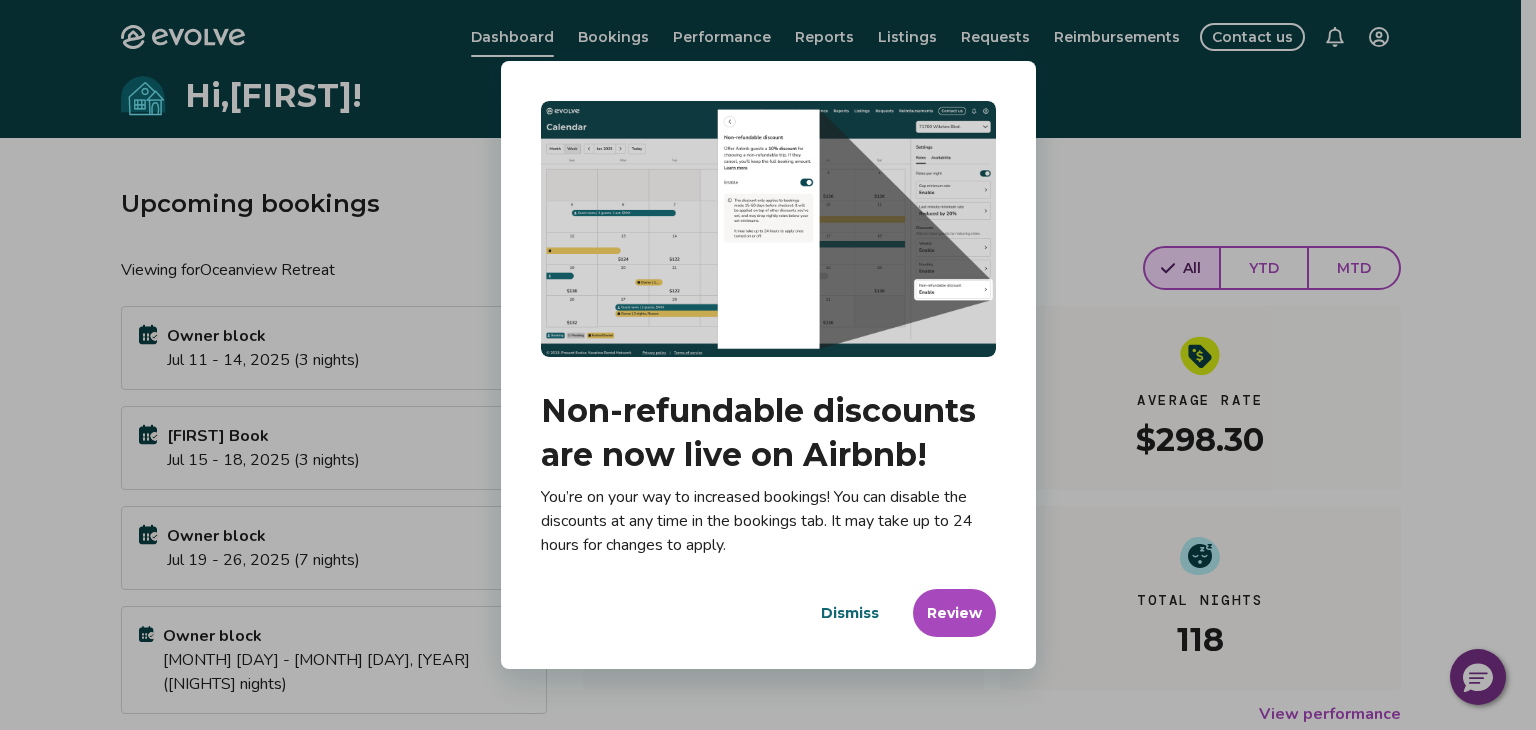 click on "Dismiss" at bounding box center (850, 613) 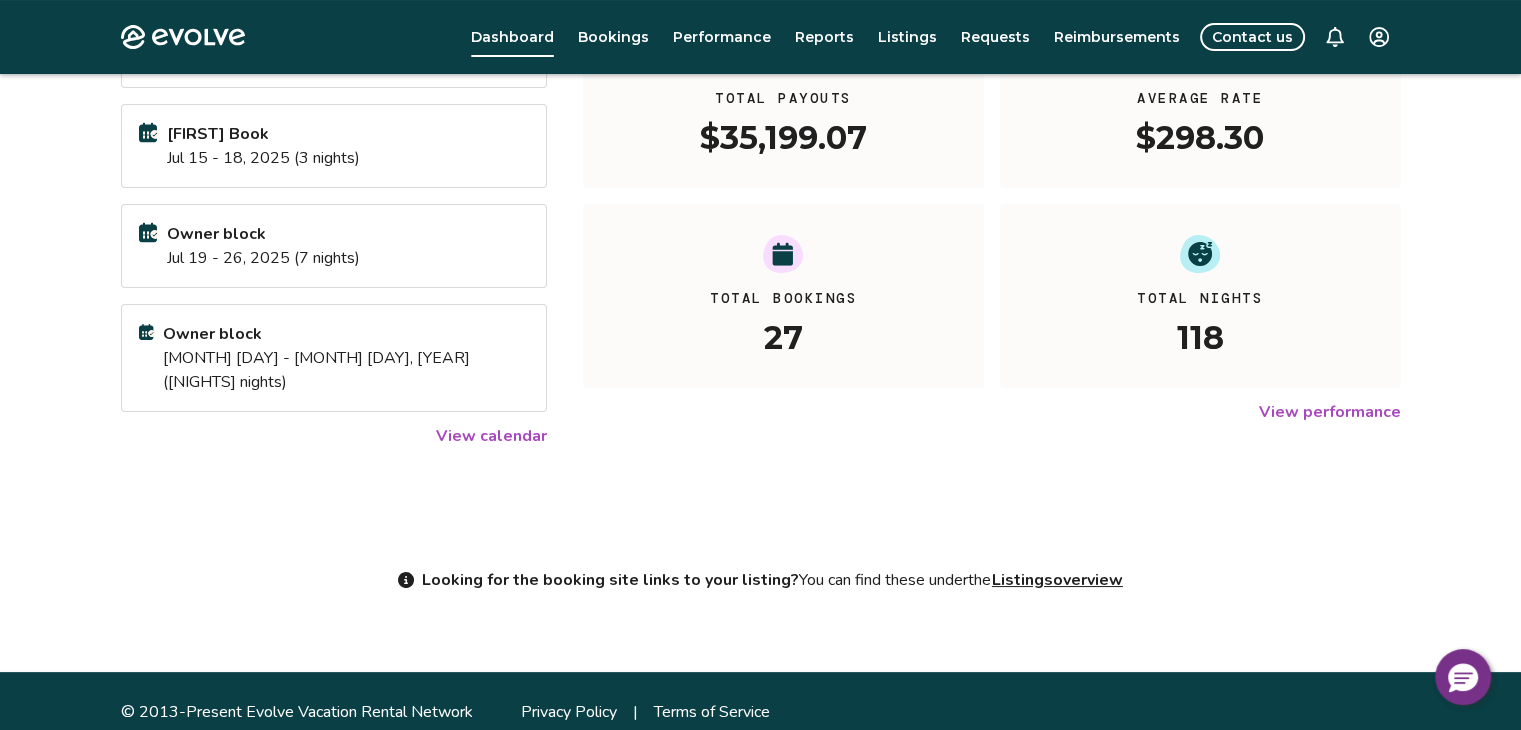 scroll, scrollTop: 304, scrollLeft: 0, axis: vertical 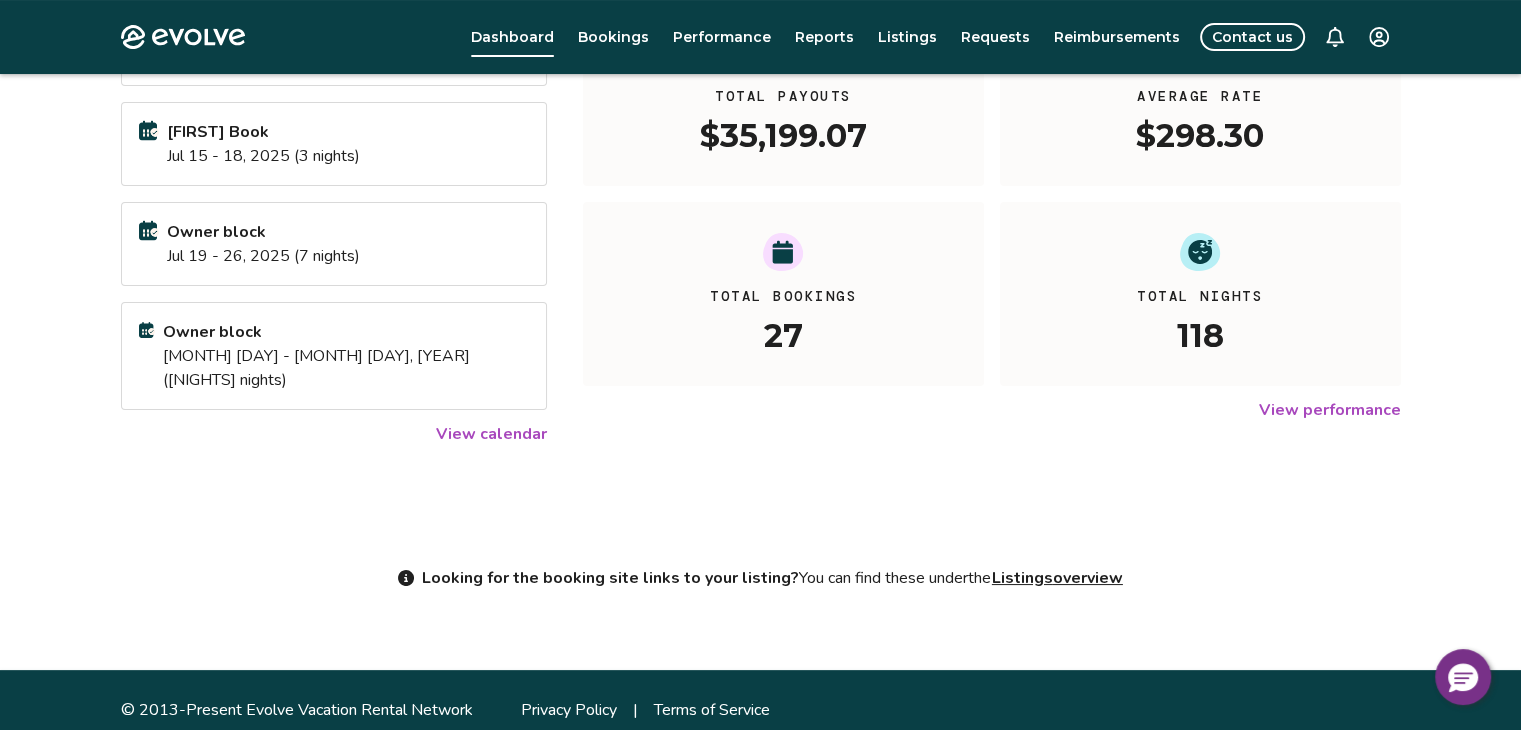 click on "View calendar" at bounding box center (491, 434) 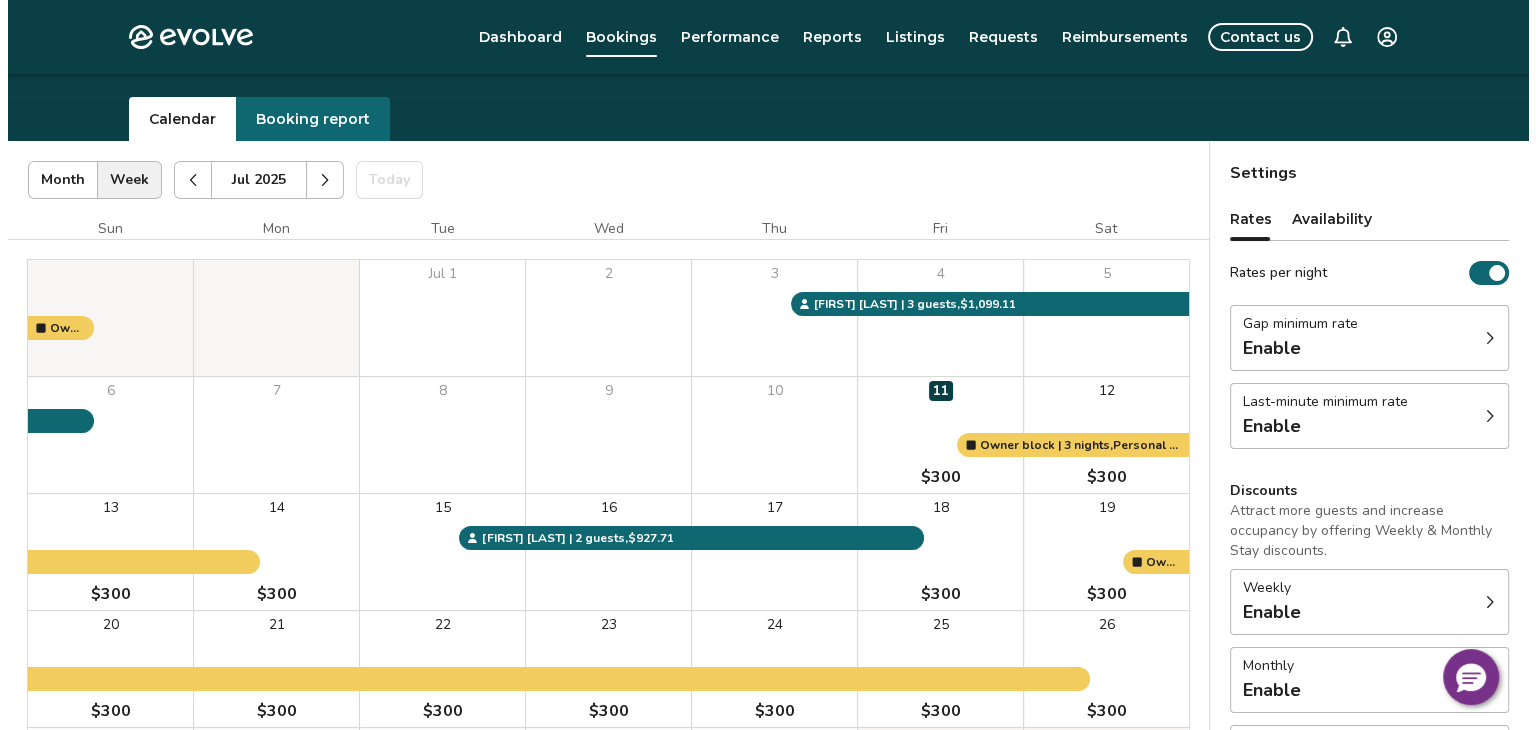 scroll, scrollTop: 40, scrollLeft: 0, axis: vertical 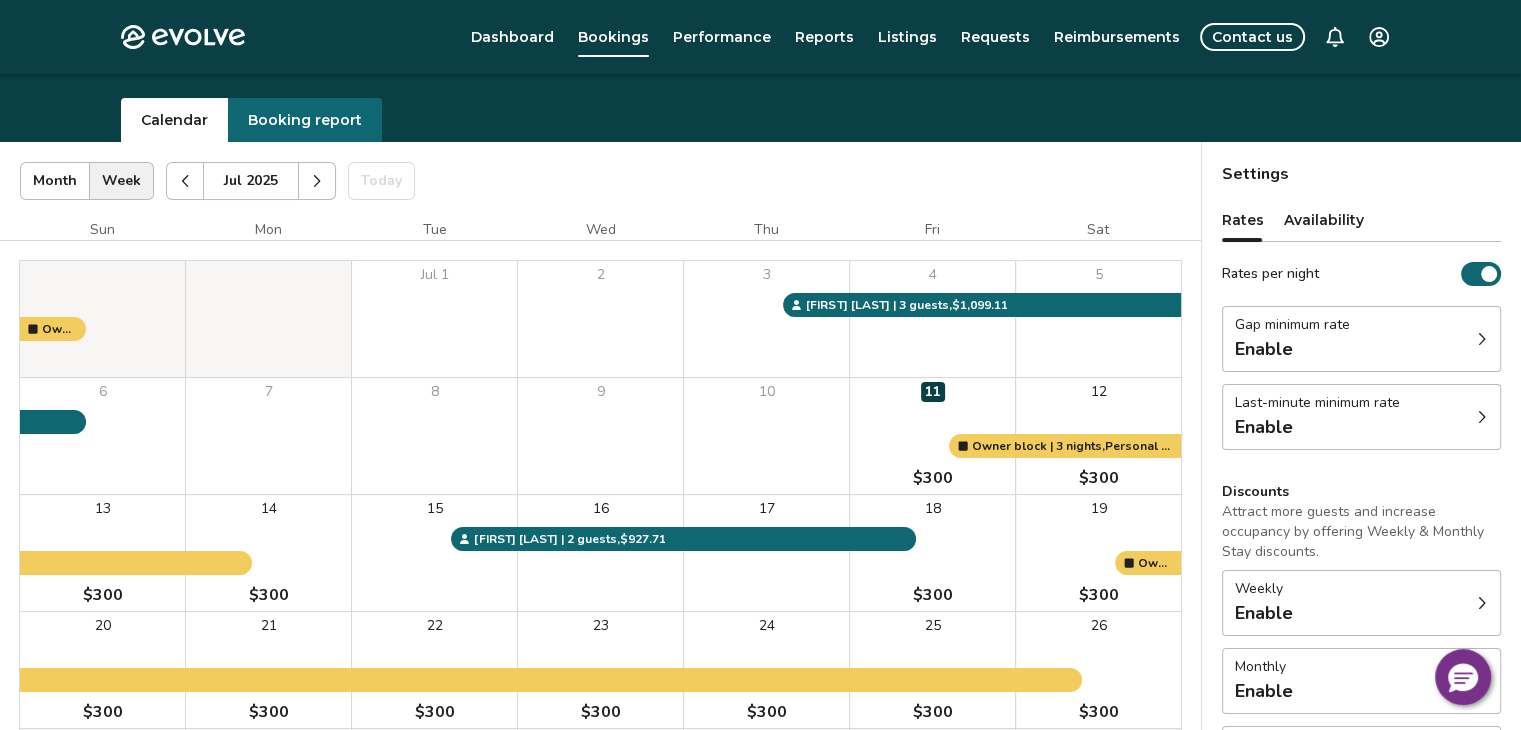 click at bounding box center [317, 181] 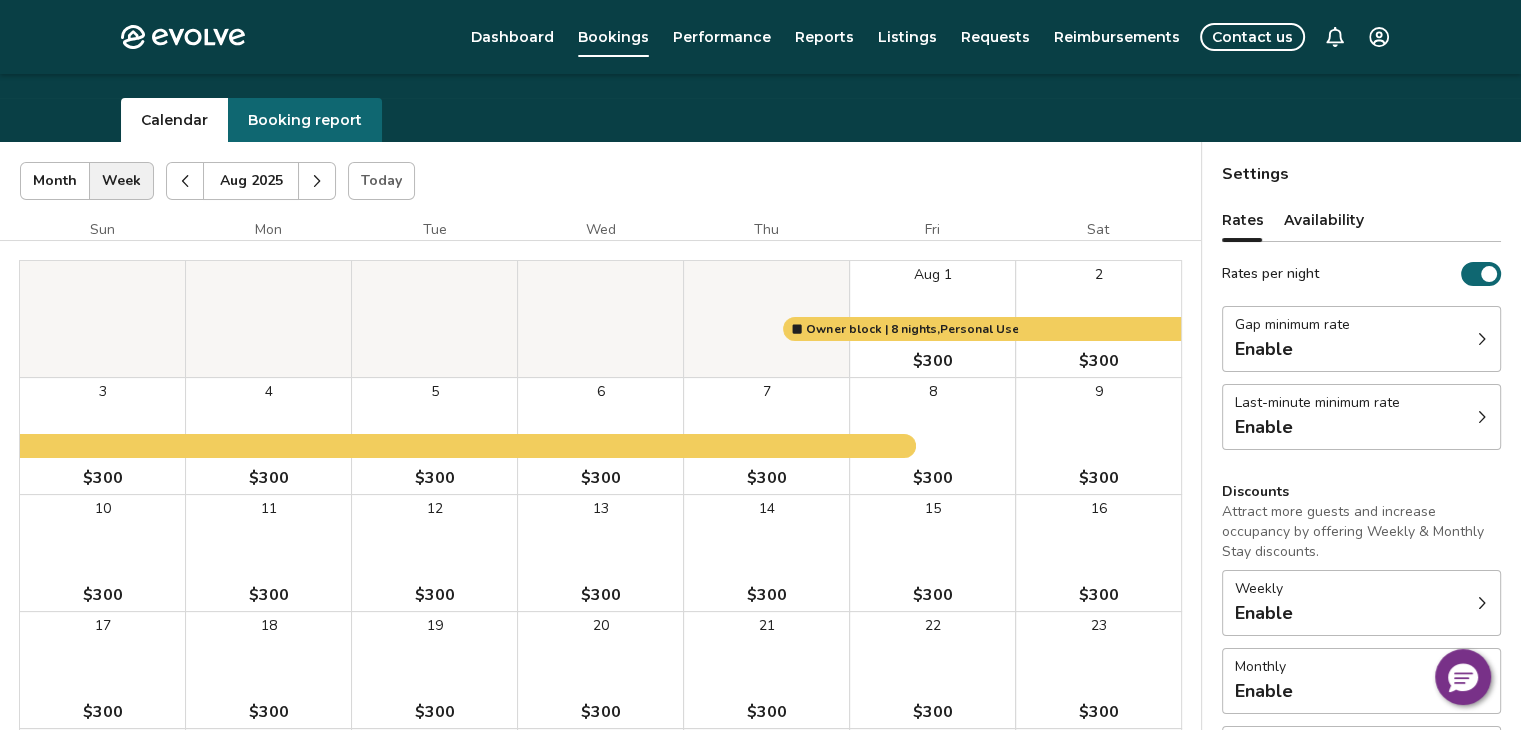 click on "15 $300" at bounding box center (932, 553) 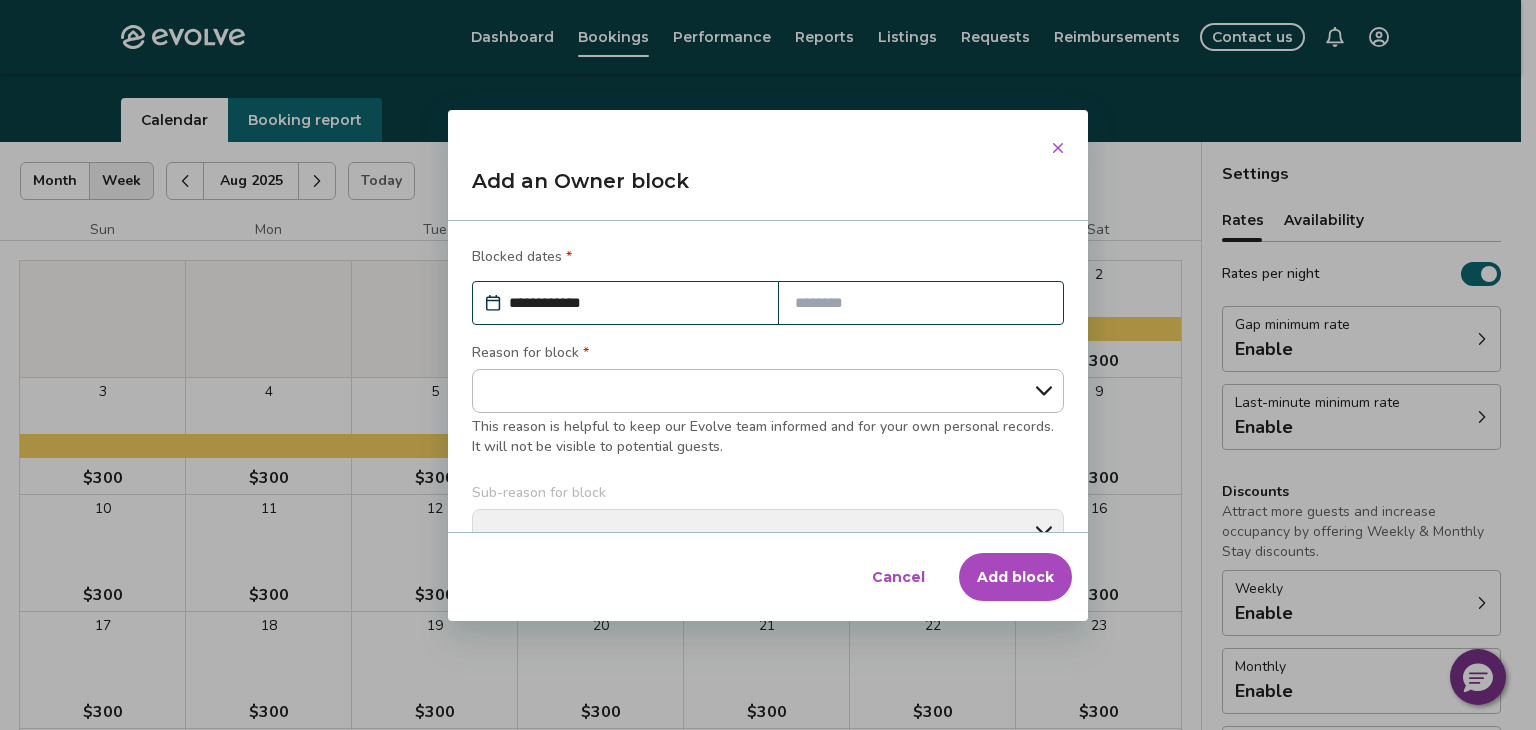click at bounding box center (921, 303) 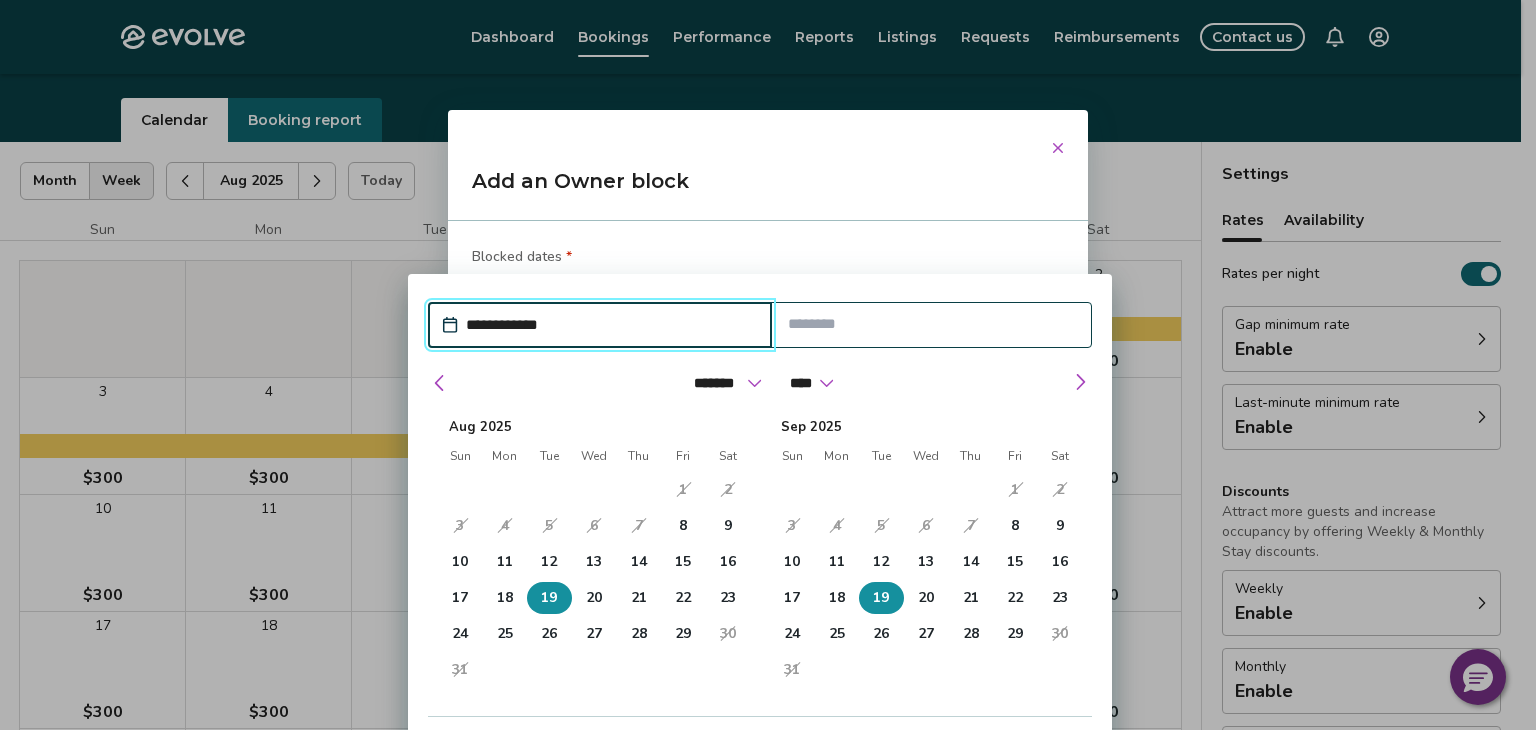 click on "19" at bounding box center [549, 598] 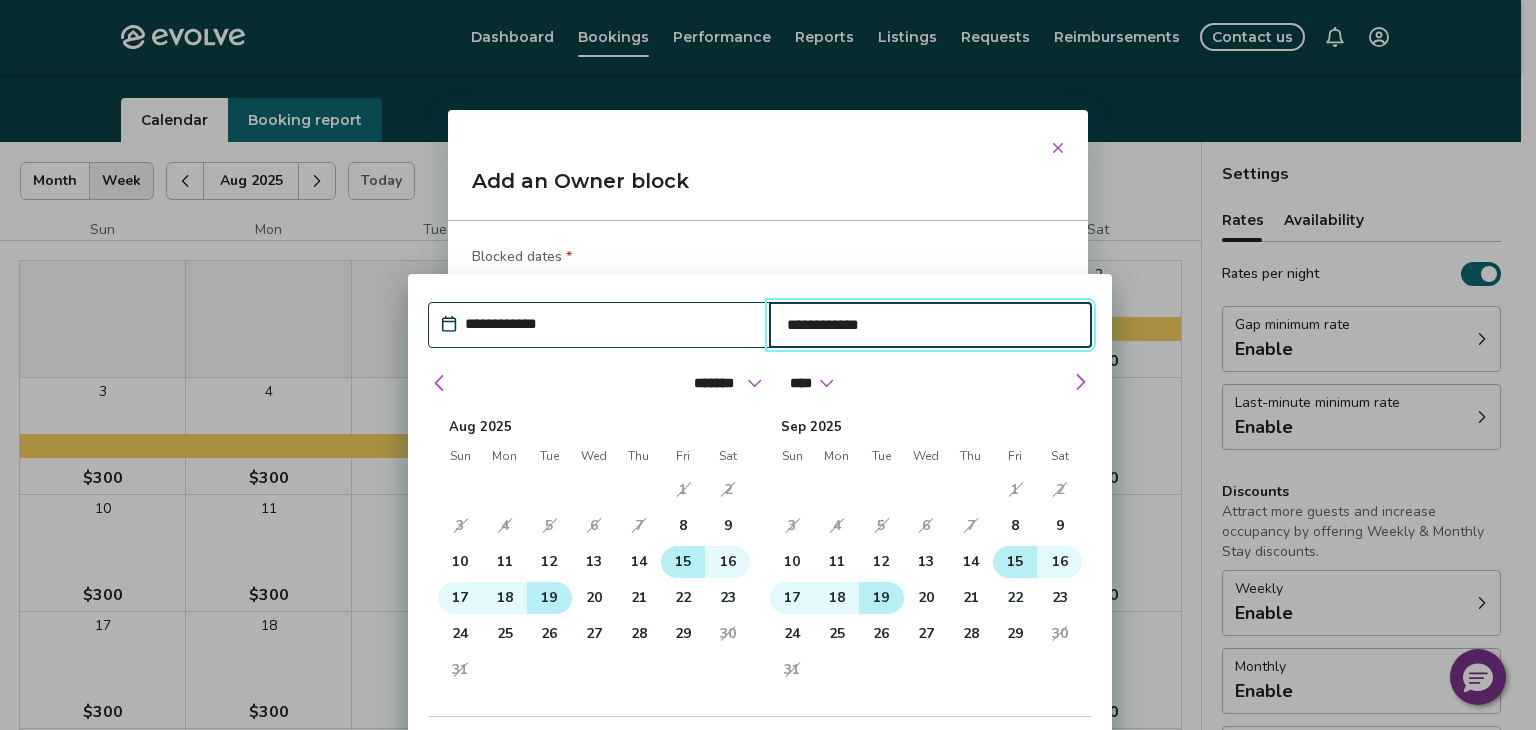 click on "15" at bounding box center [683, 562] 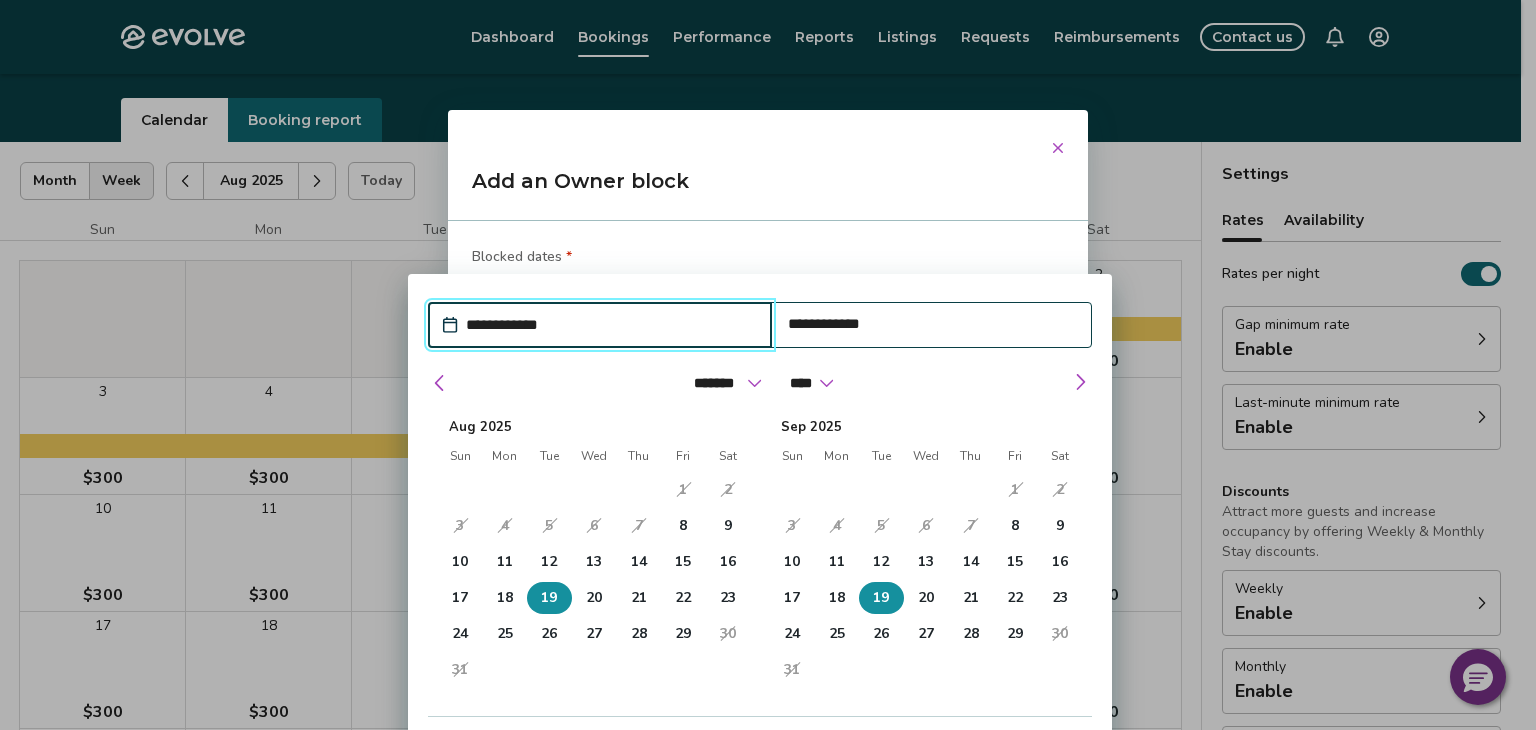 click on "19" at bounding box center (549, 598) 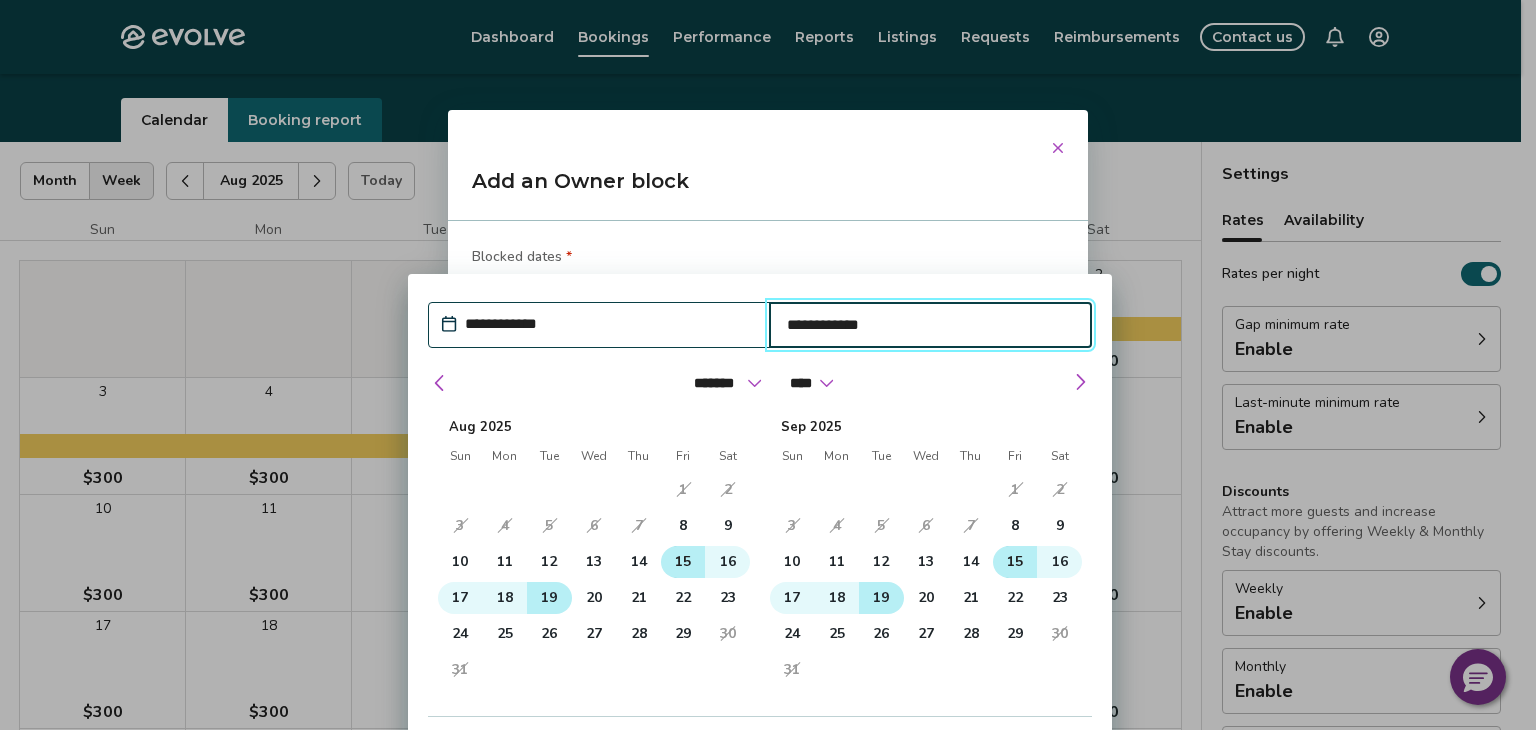 click on "15" at bounding box center [683, 562] 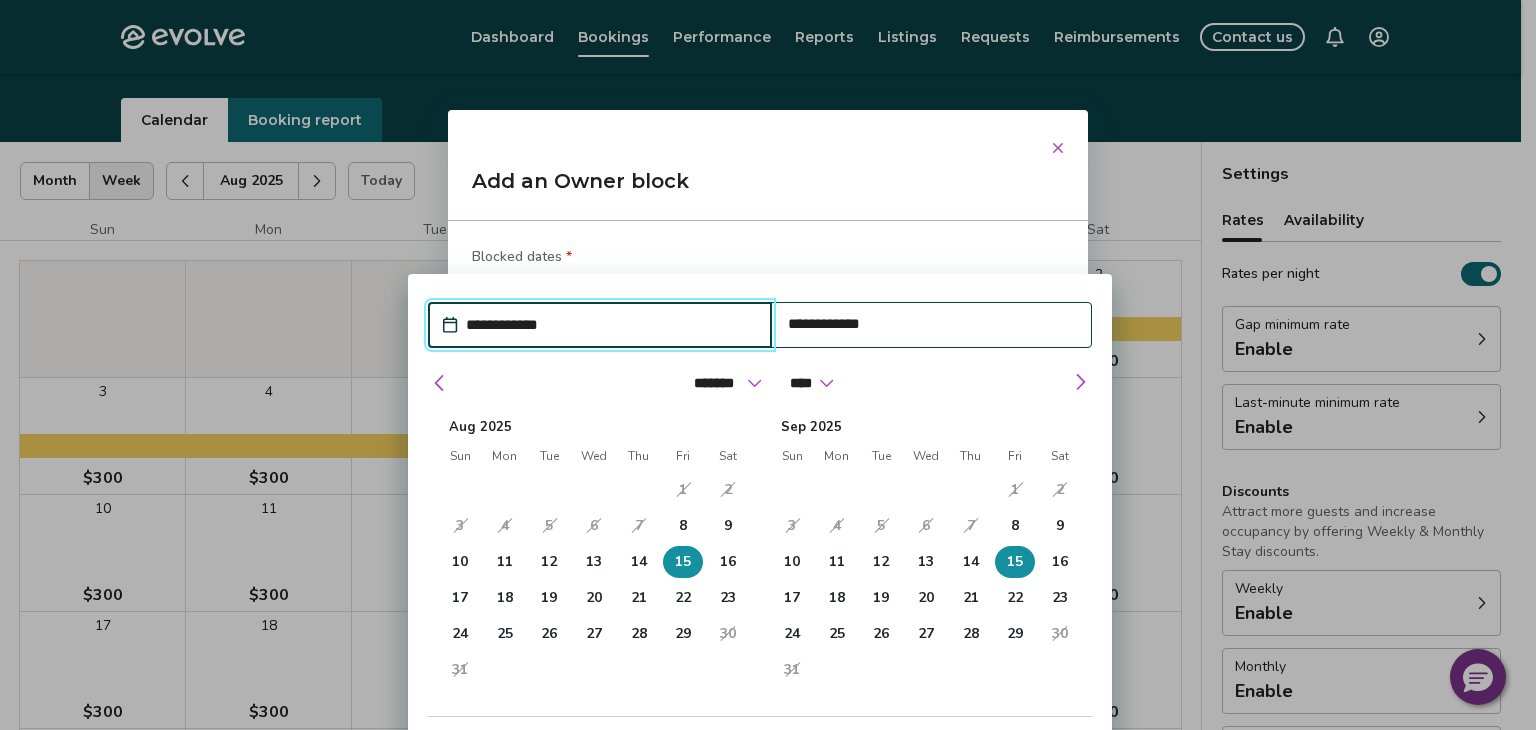 click on "15" at bounding box center (683, 562) 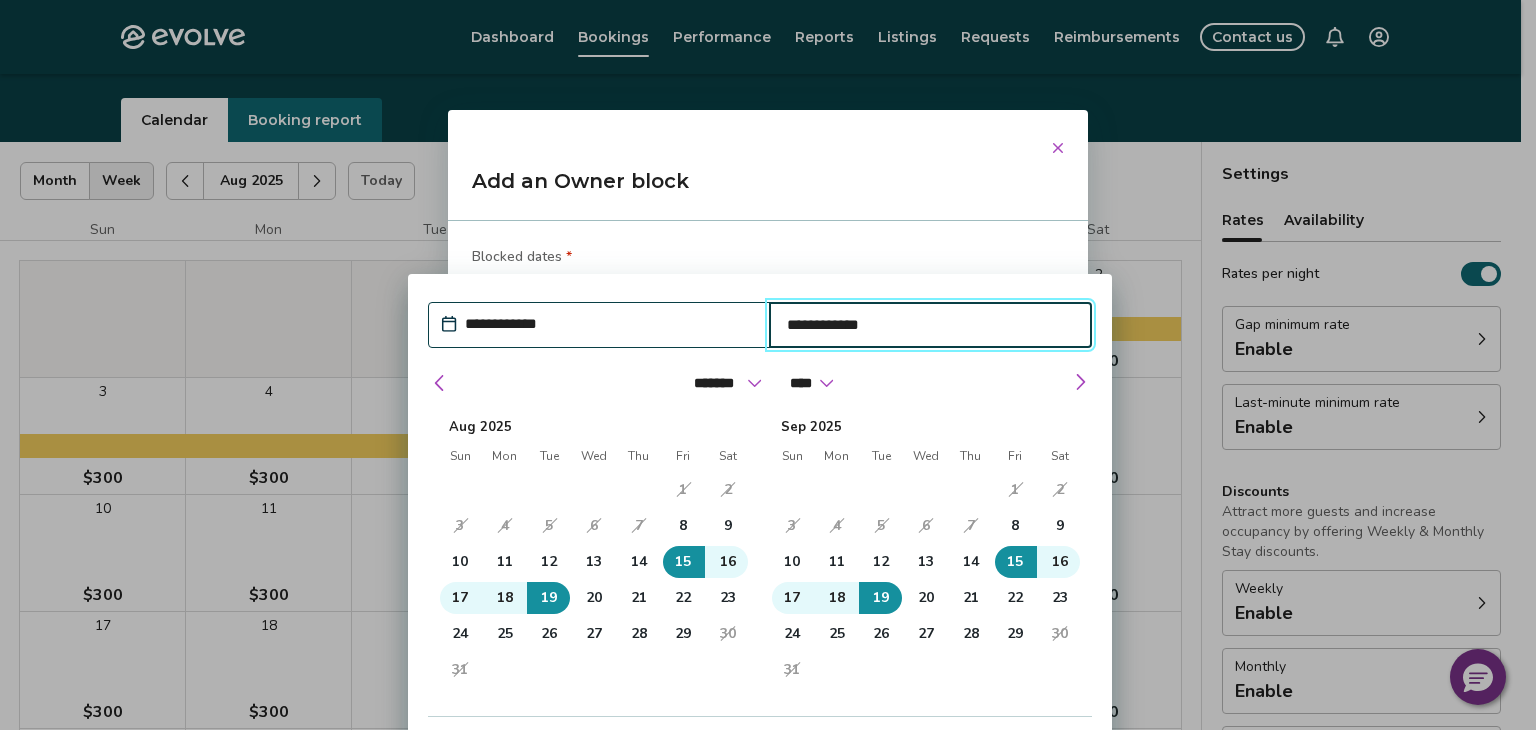click on "**********" at bounding box center (768, 299) 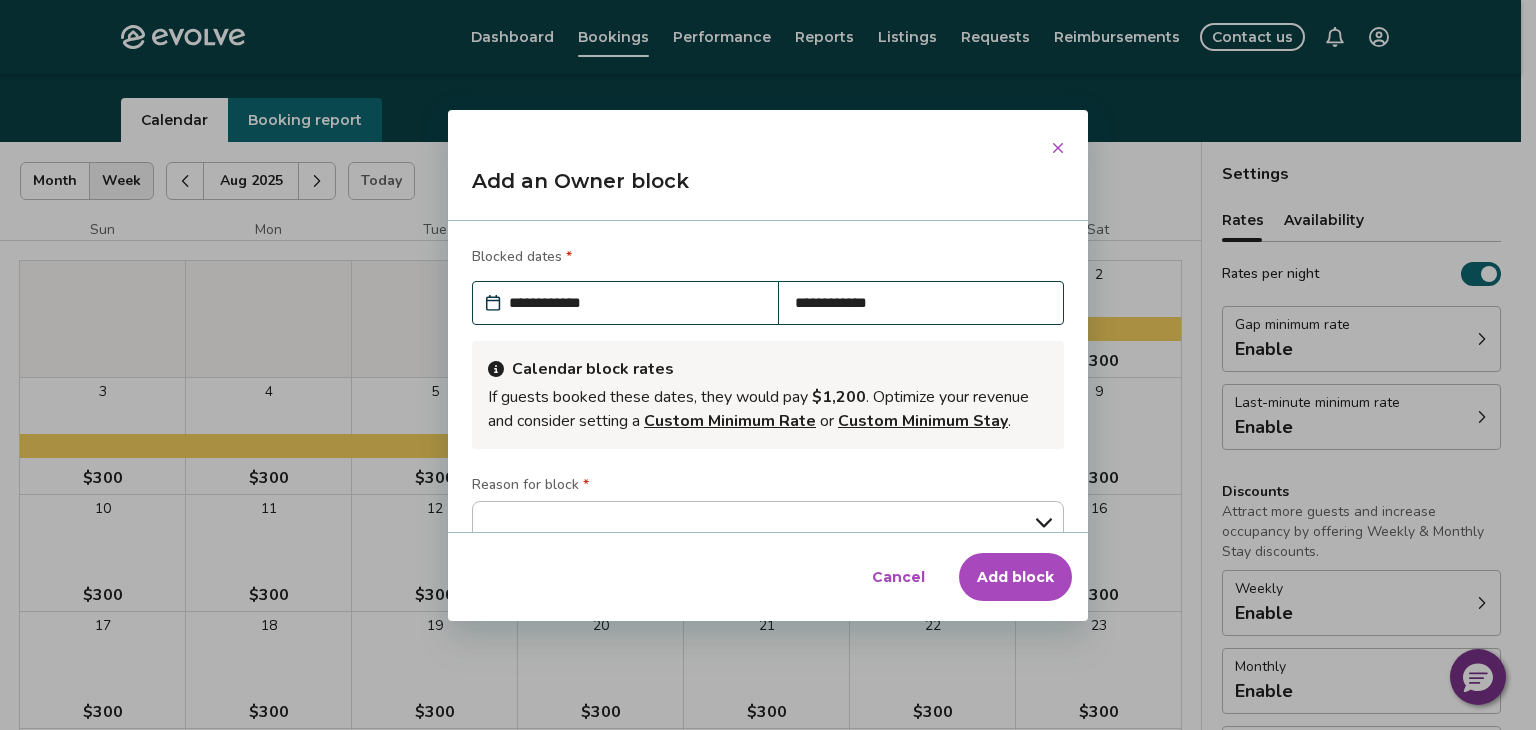scroll, scrollTop: 272, scrollLeft: 0, axis: vertical 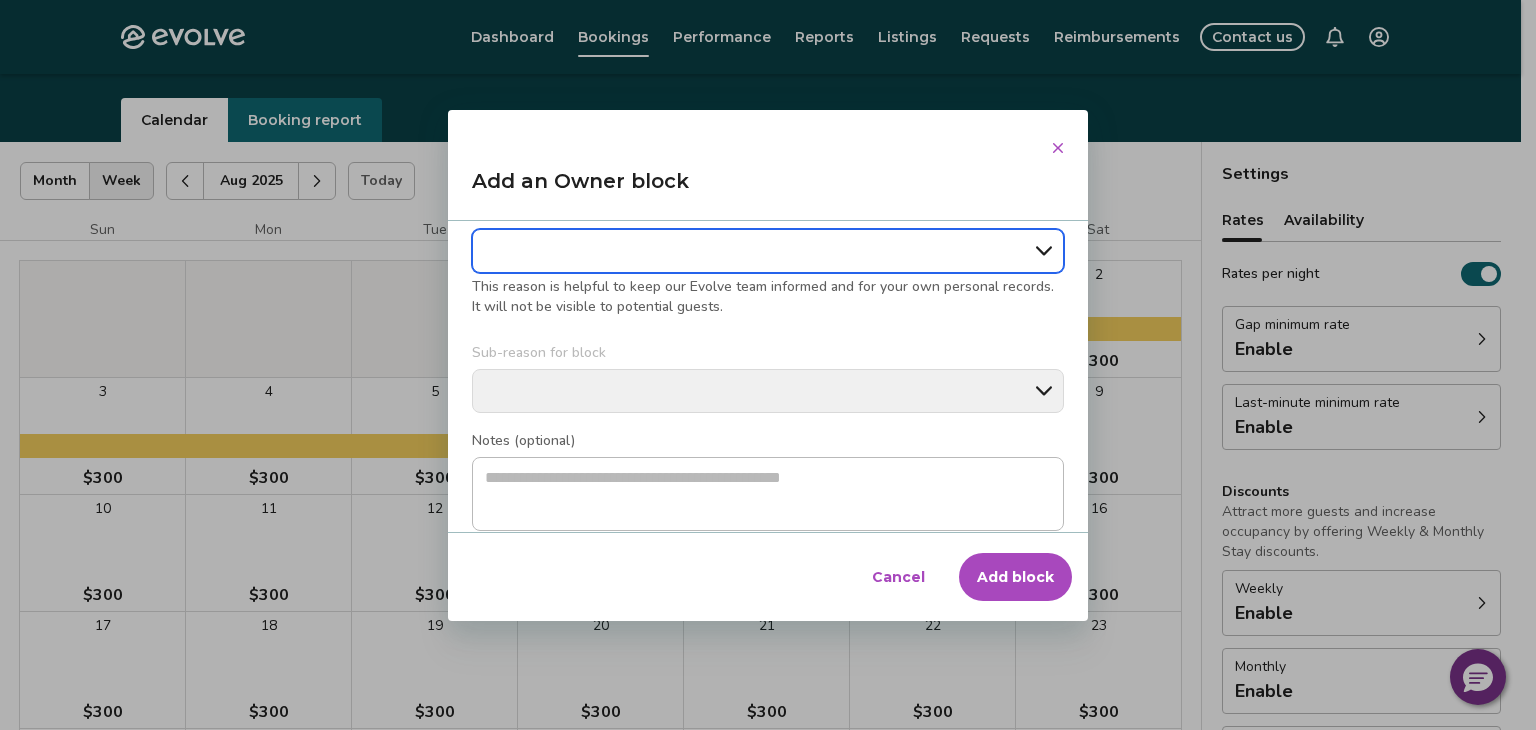 click on "**********" at bounding box center (768, 251) 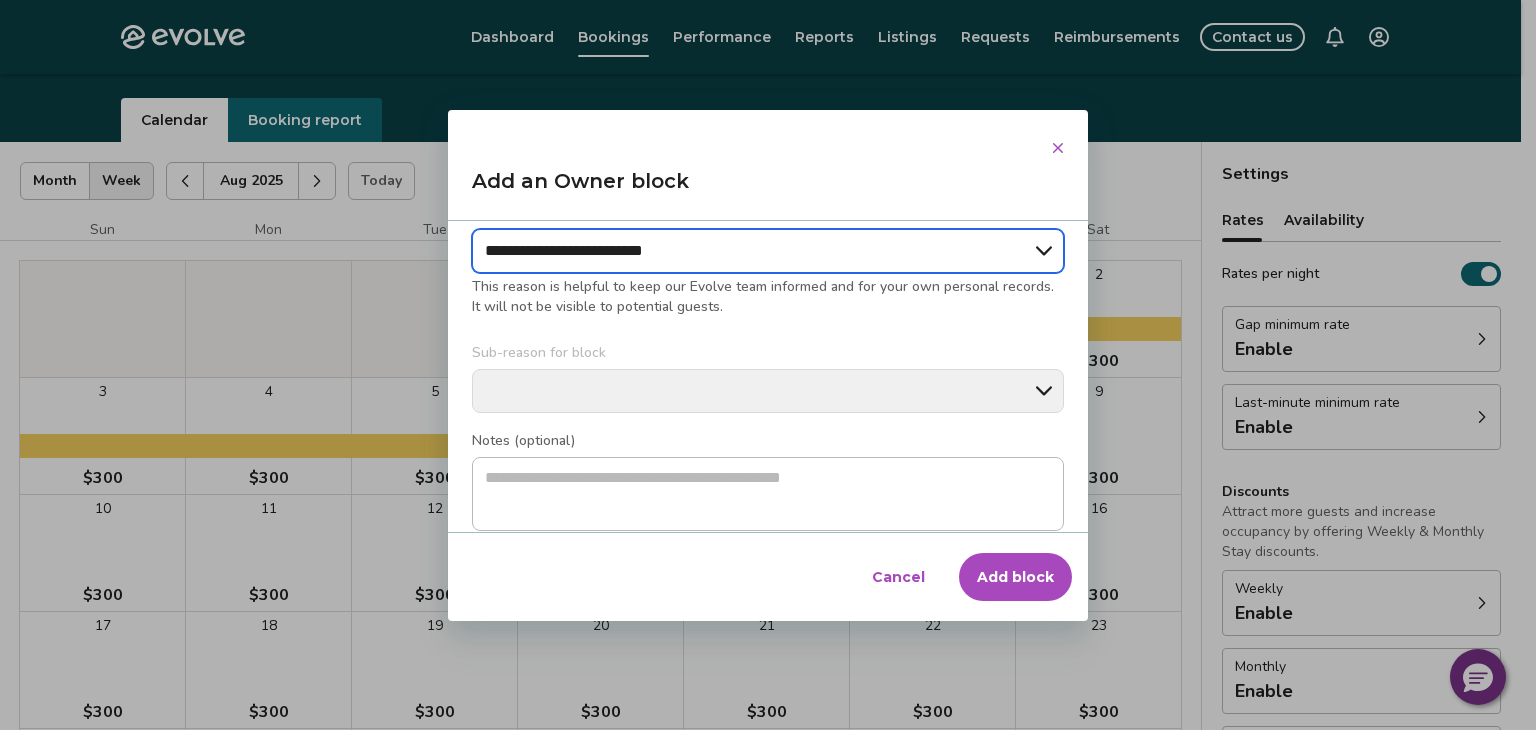 click on "**********" at bounding box center (768, 251) 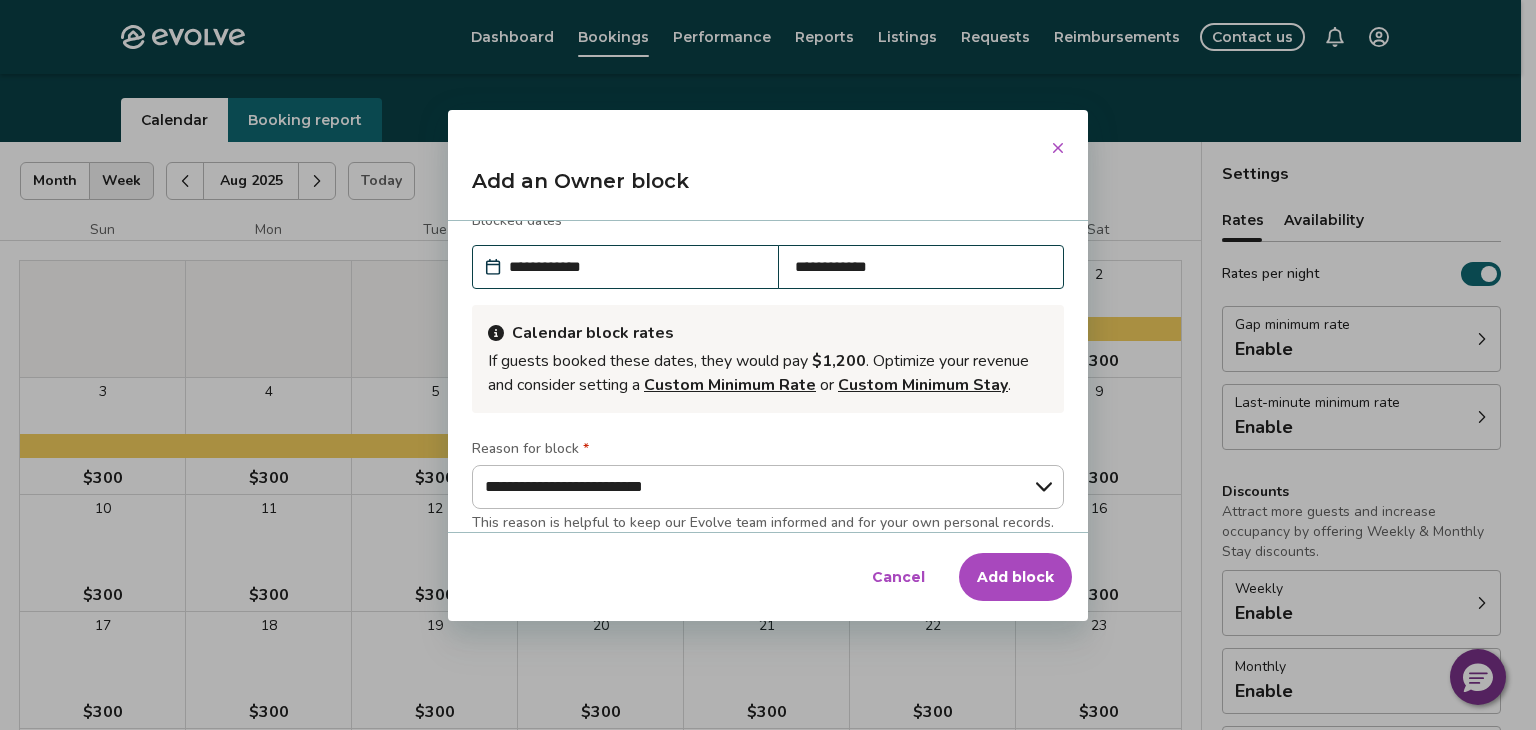 scroll, scrollTop: 0, scrollLeft: 0, axis: both 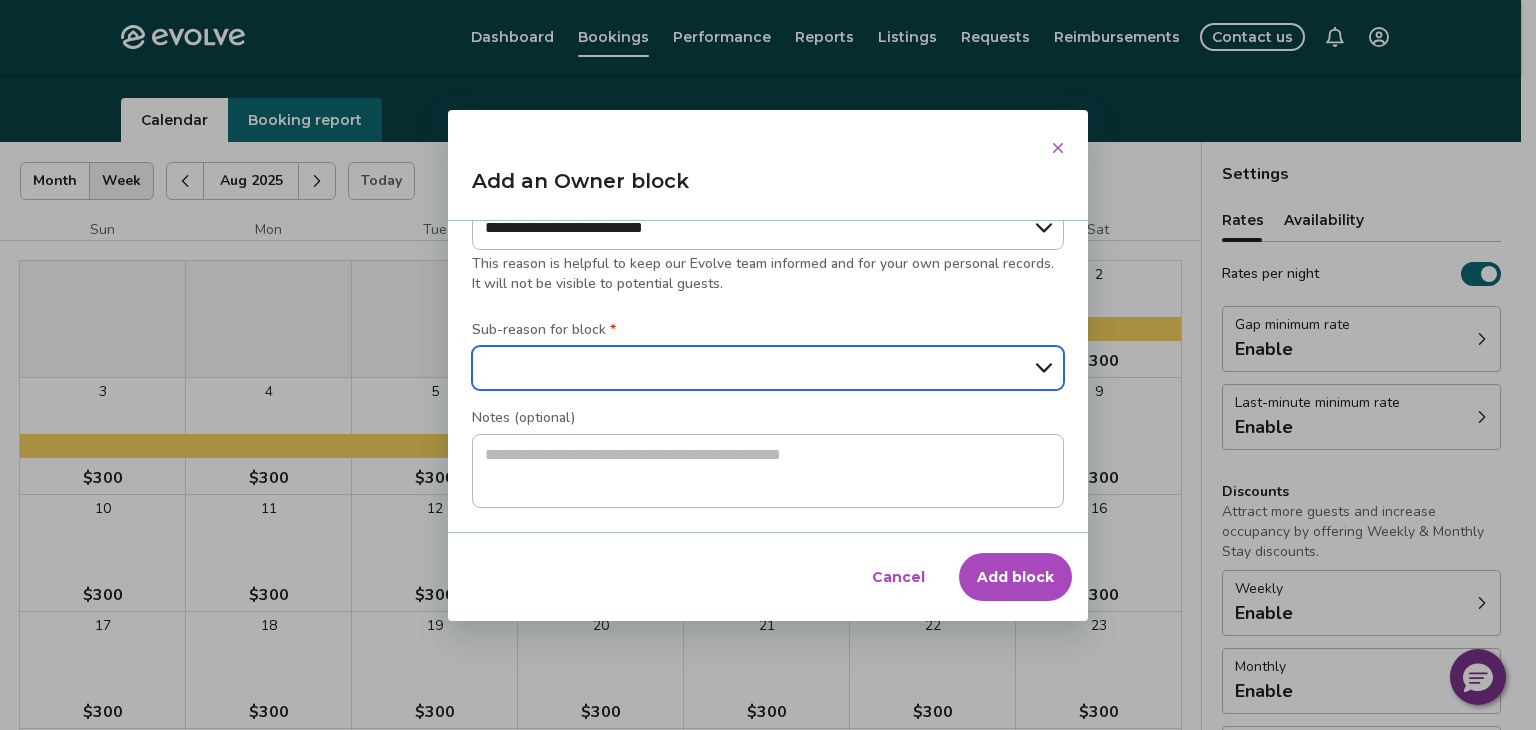 click on "**********" at bounding box center [768, 368] 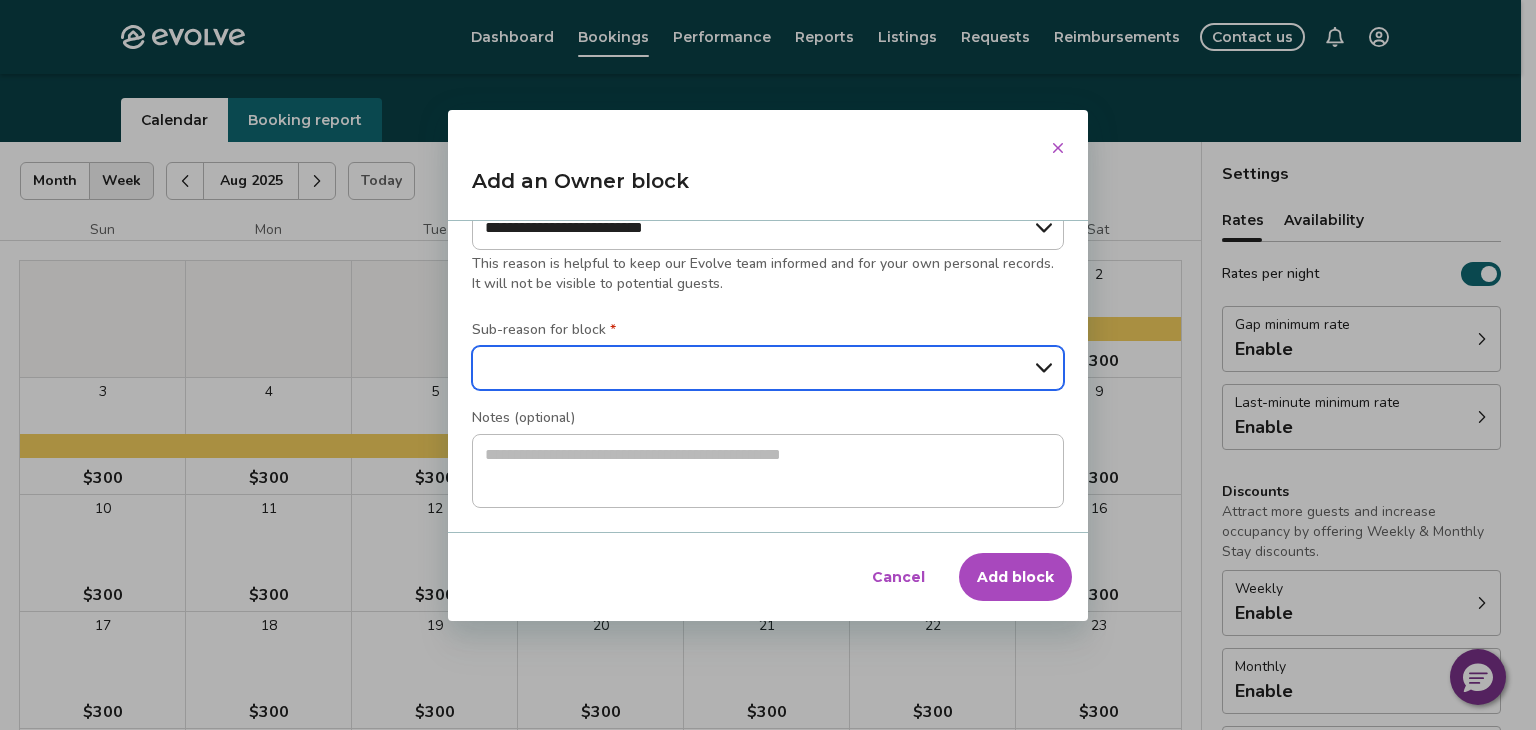 select on "**********" 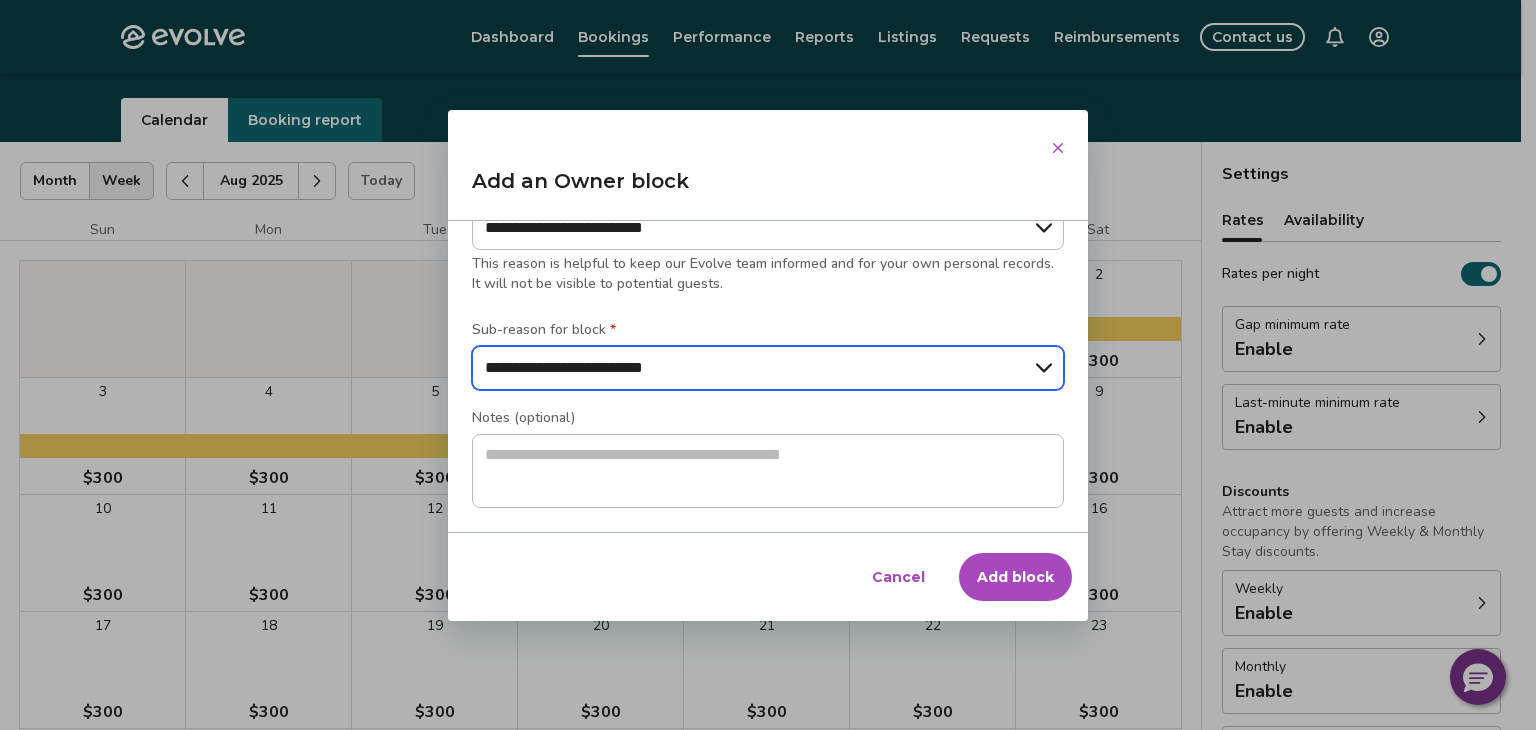 click on "**********" at bounding box center [768, 368] 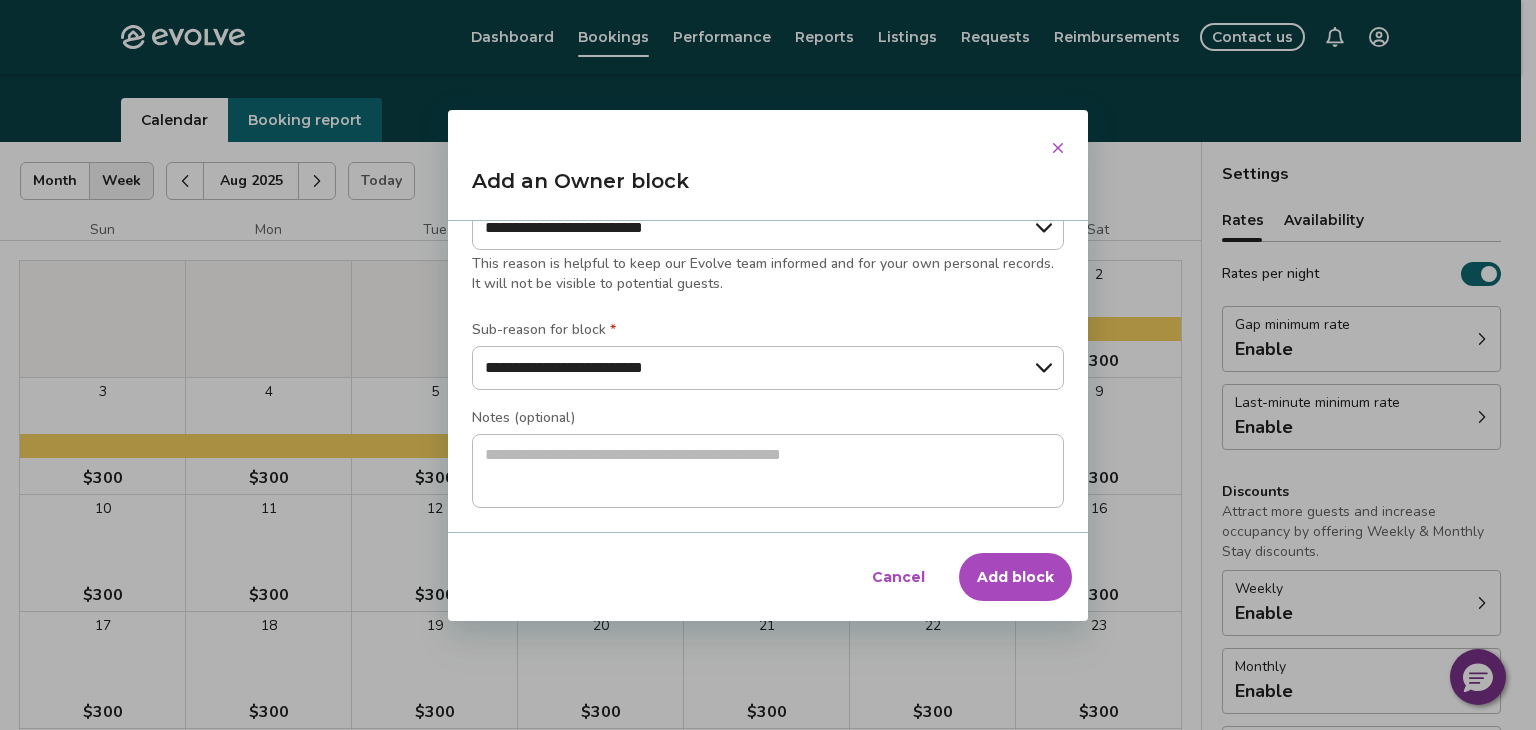 click on "Add block" at bounding box center [1015, 577] 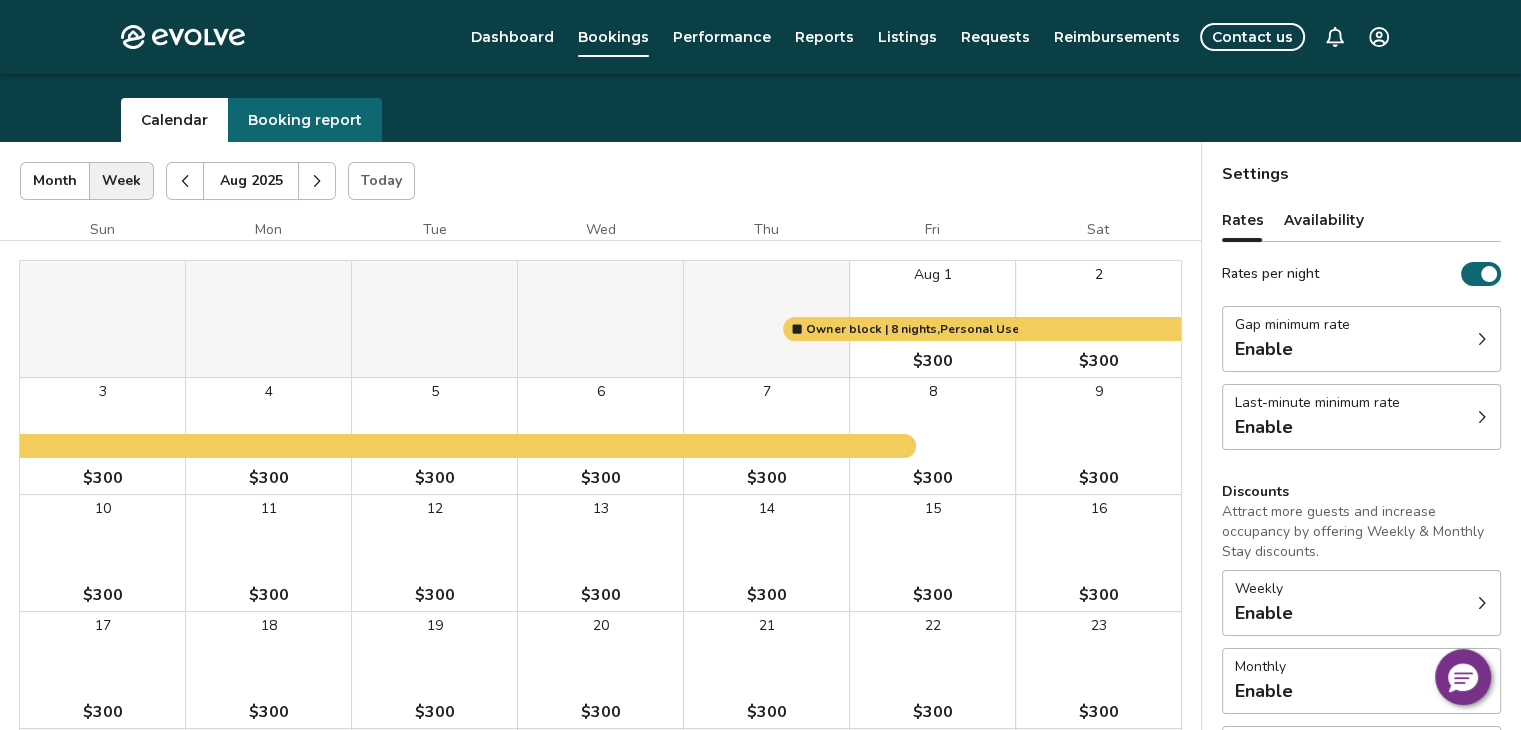 click on "Aug 2025  | Views Month Week Aug 2025 Today Settings" at bounding box center [600, 181] 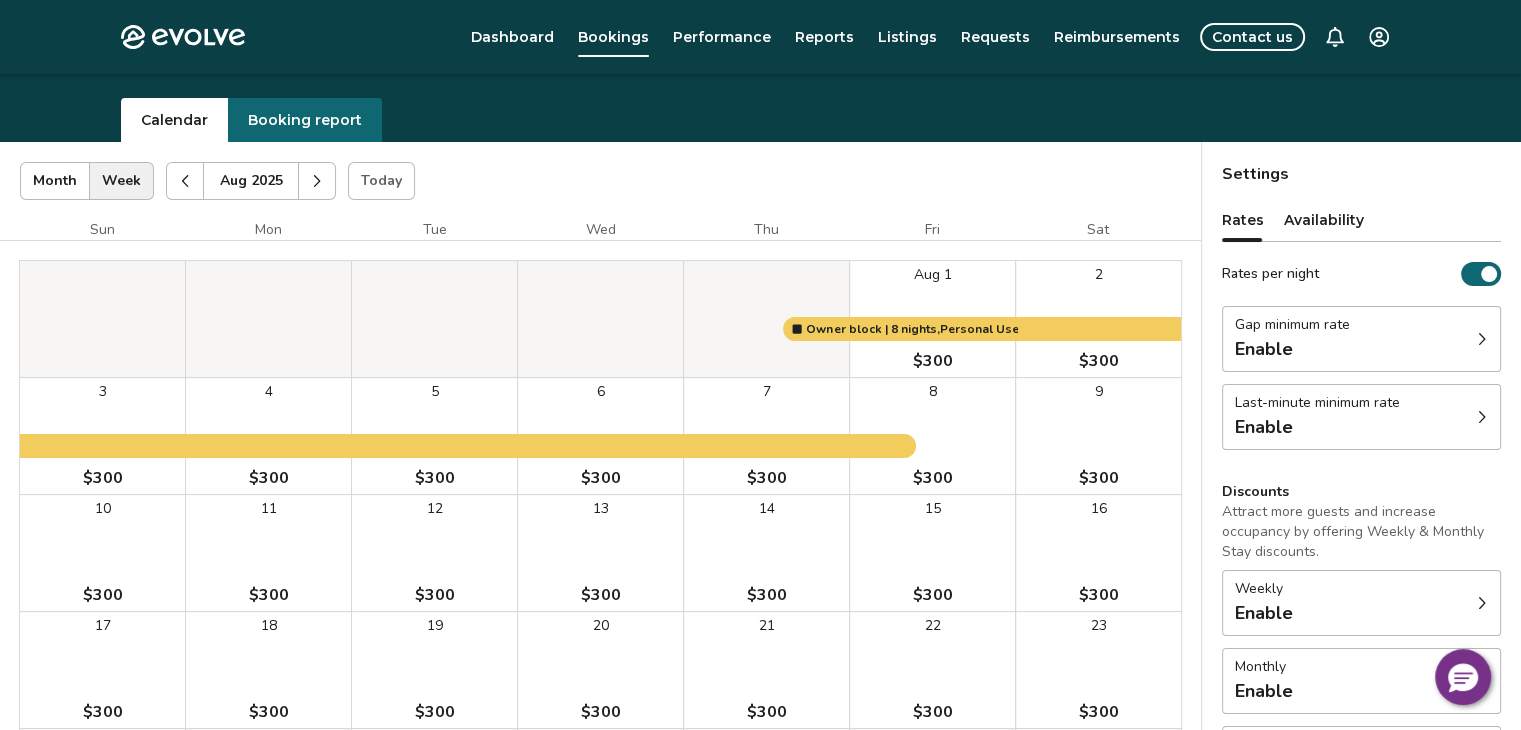 scroll, scrollTop: 412, scrollLeft: 0, axis: vertical 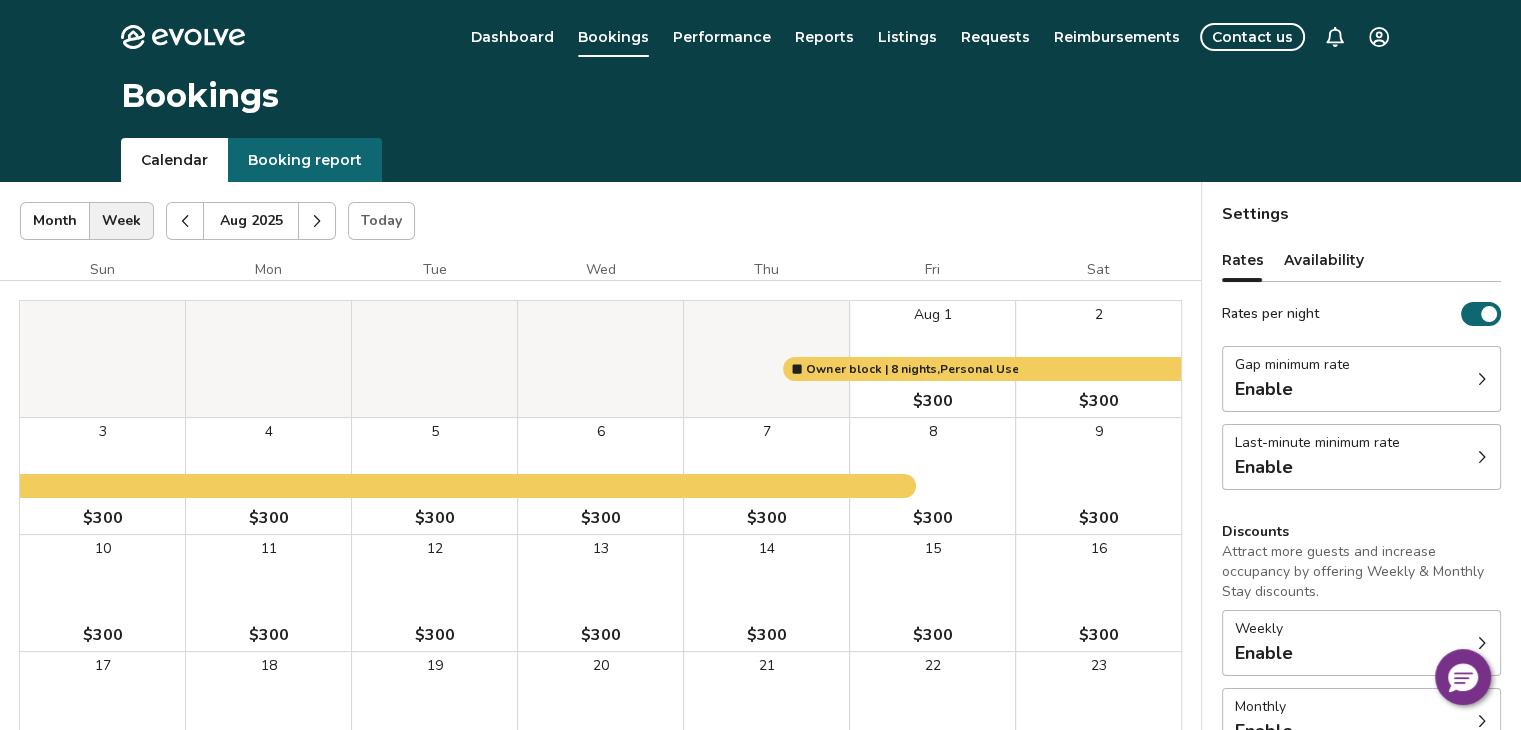 click 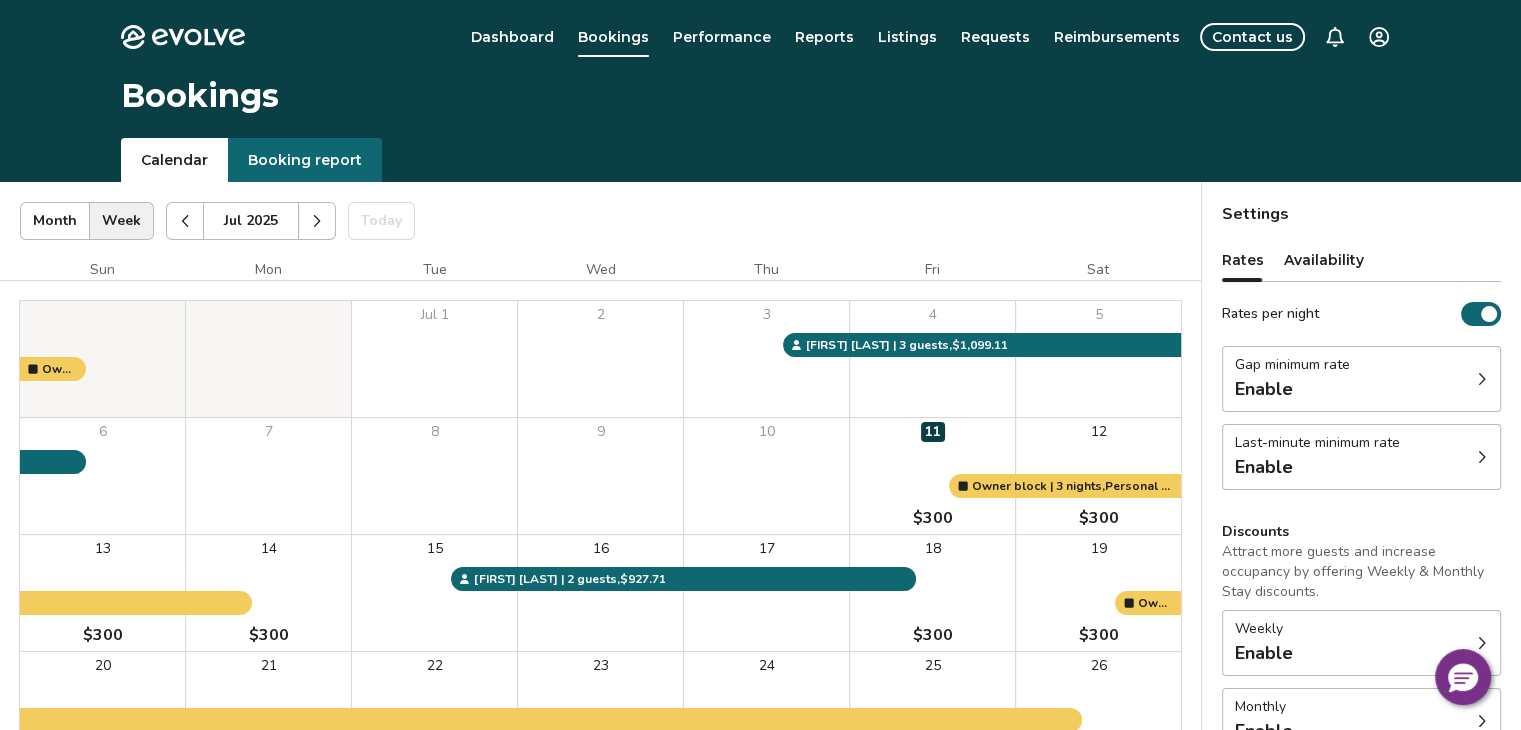 click at bounding box center (317, 221) 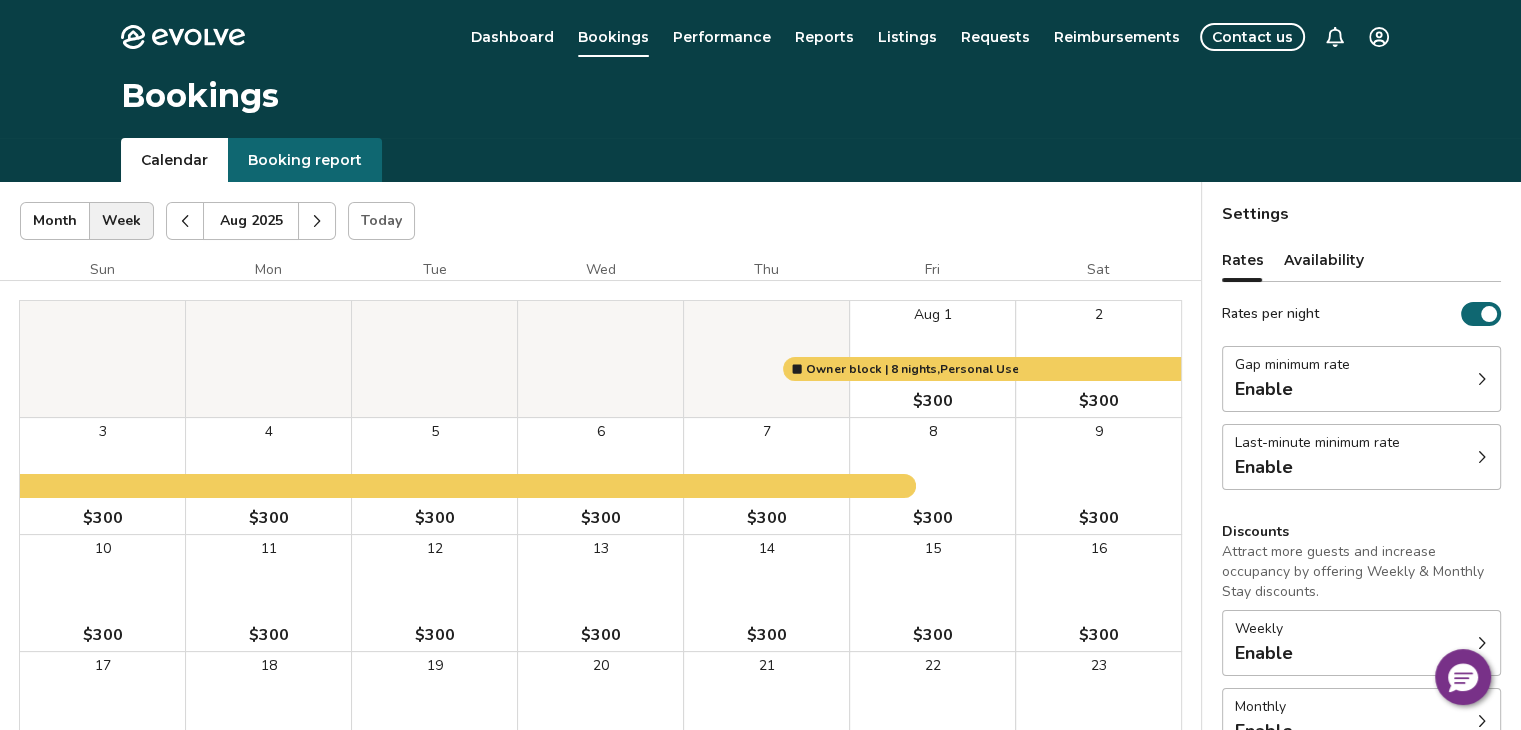 click on "15 $300" at bounding box center (932, 593) 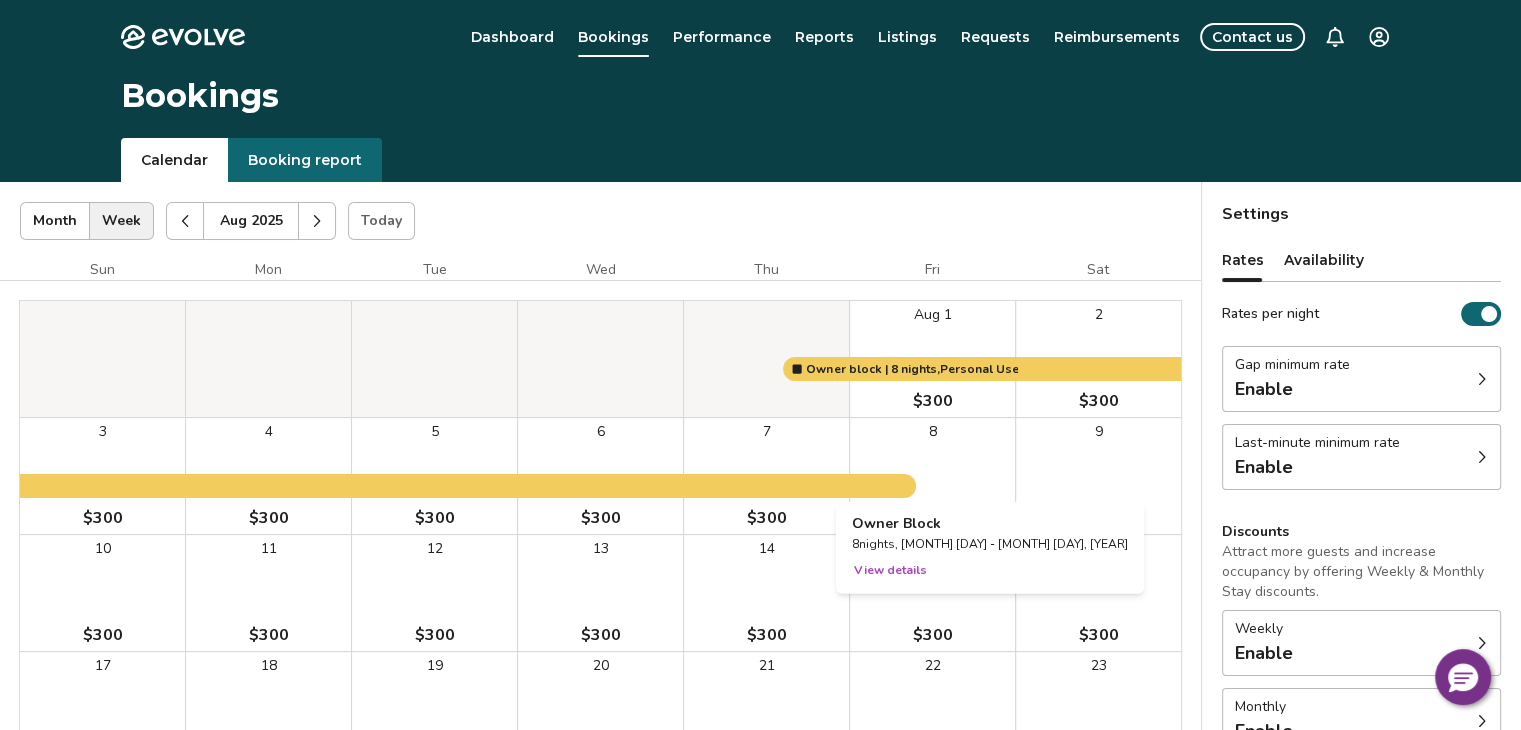 click on "8 $300" at bounding box center (932, 476) 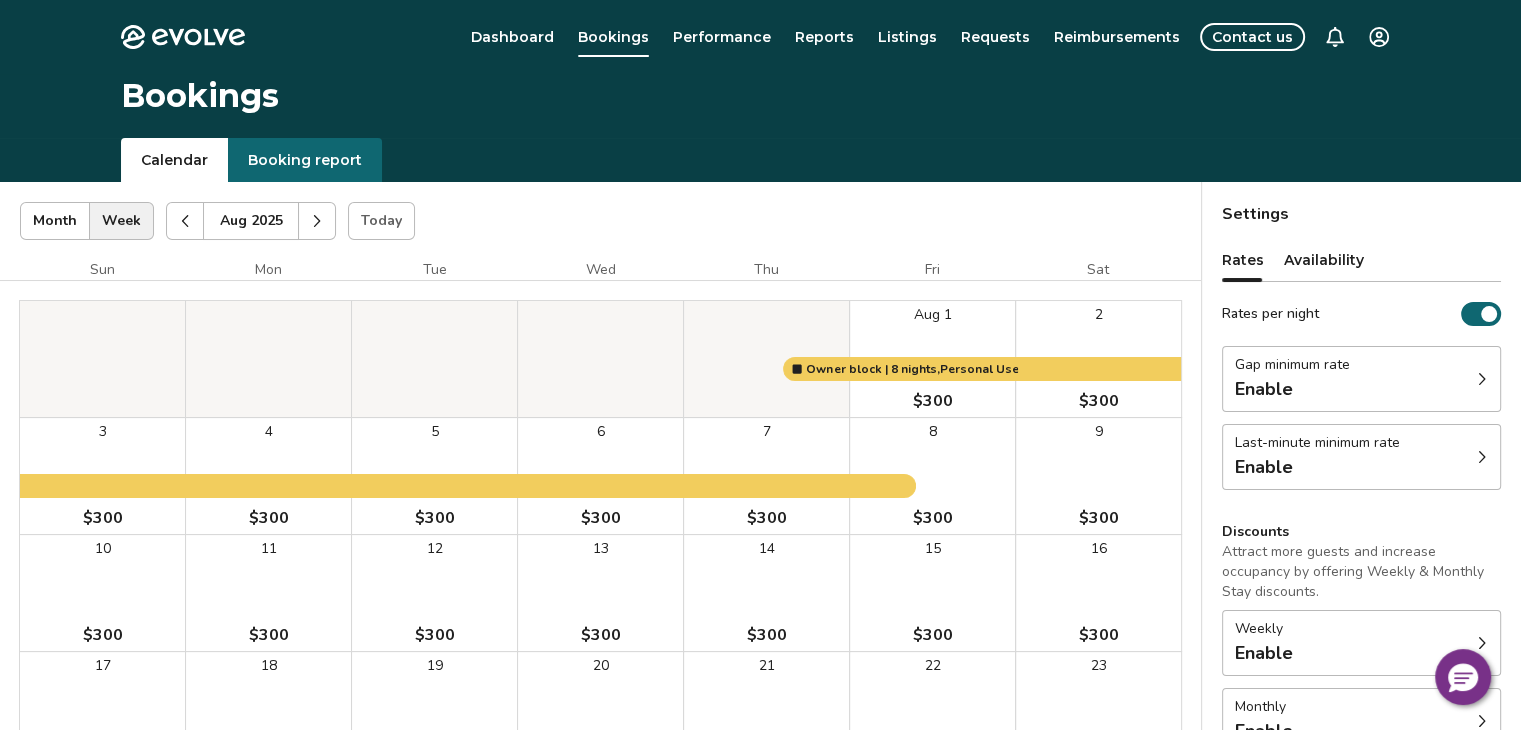 click on "15 $300" at bounding box center (932, 593) 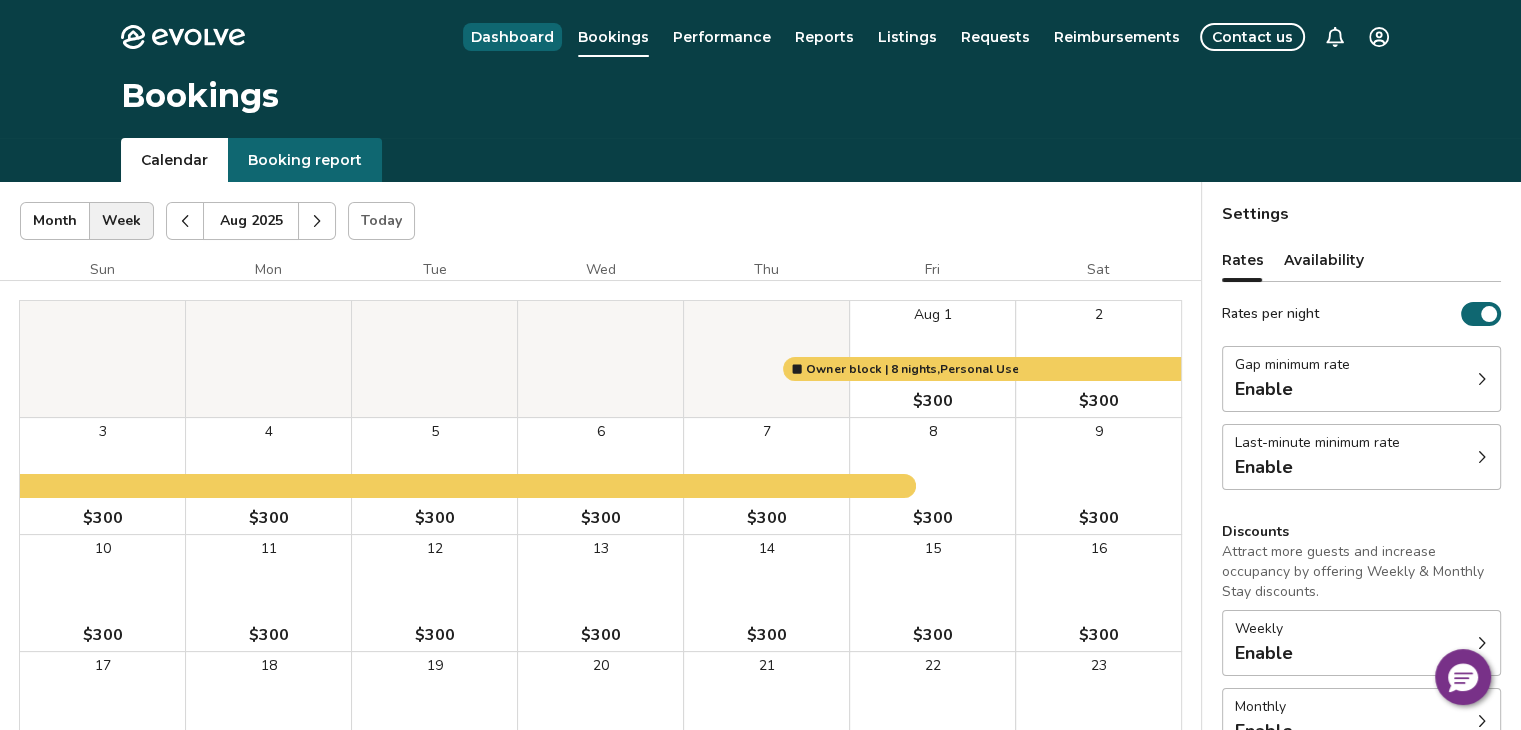 click on "Dashboard" at bounding box center [512, 37] 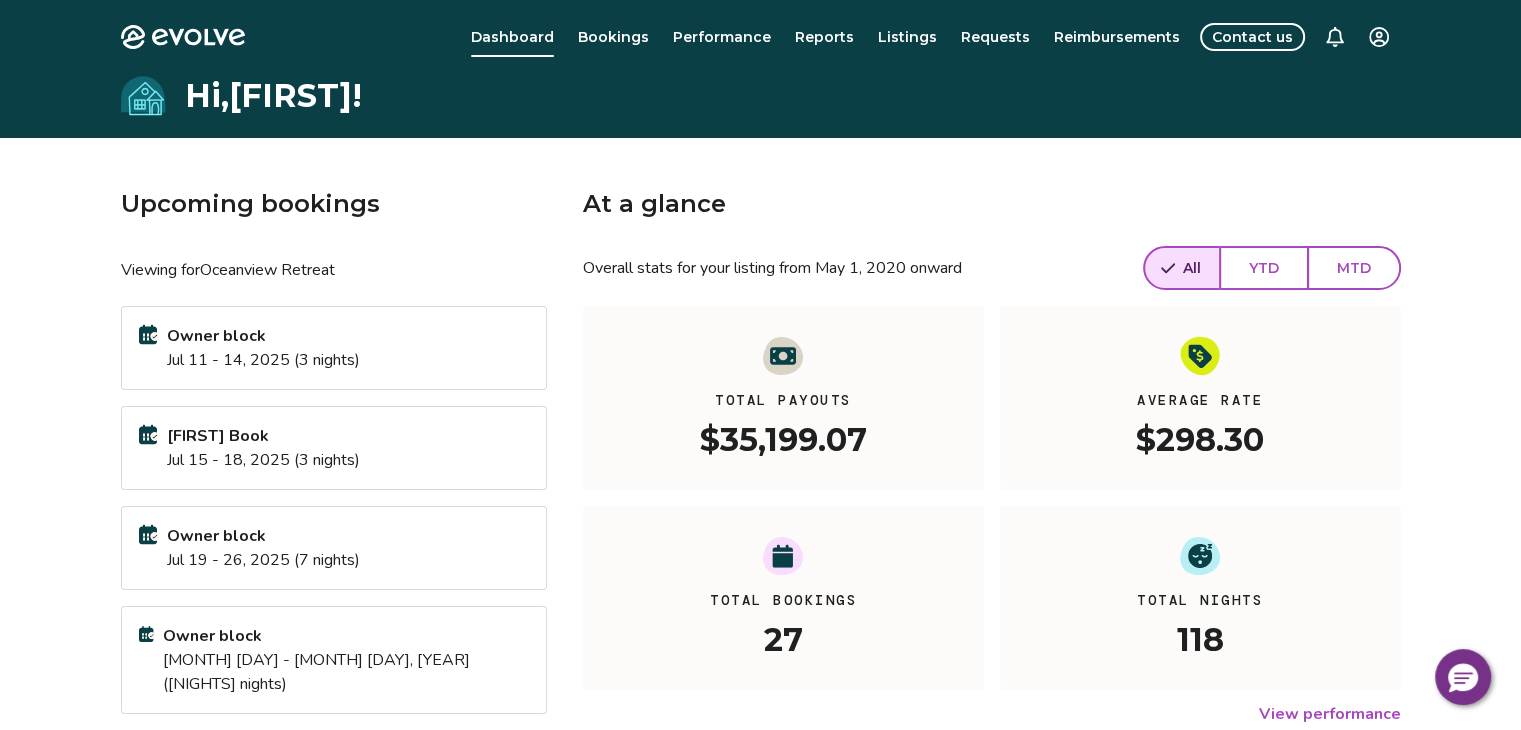 click on "View calendar" at bounding box center [491, 738] 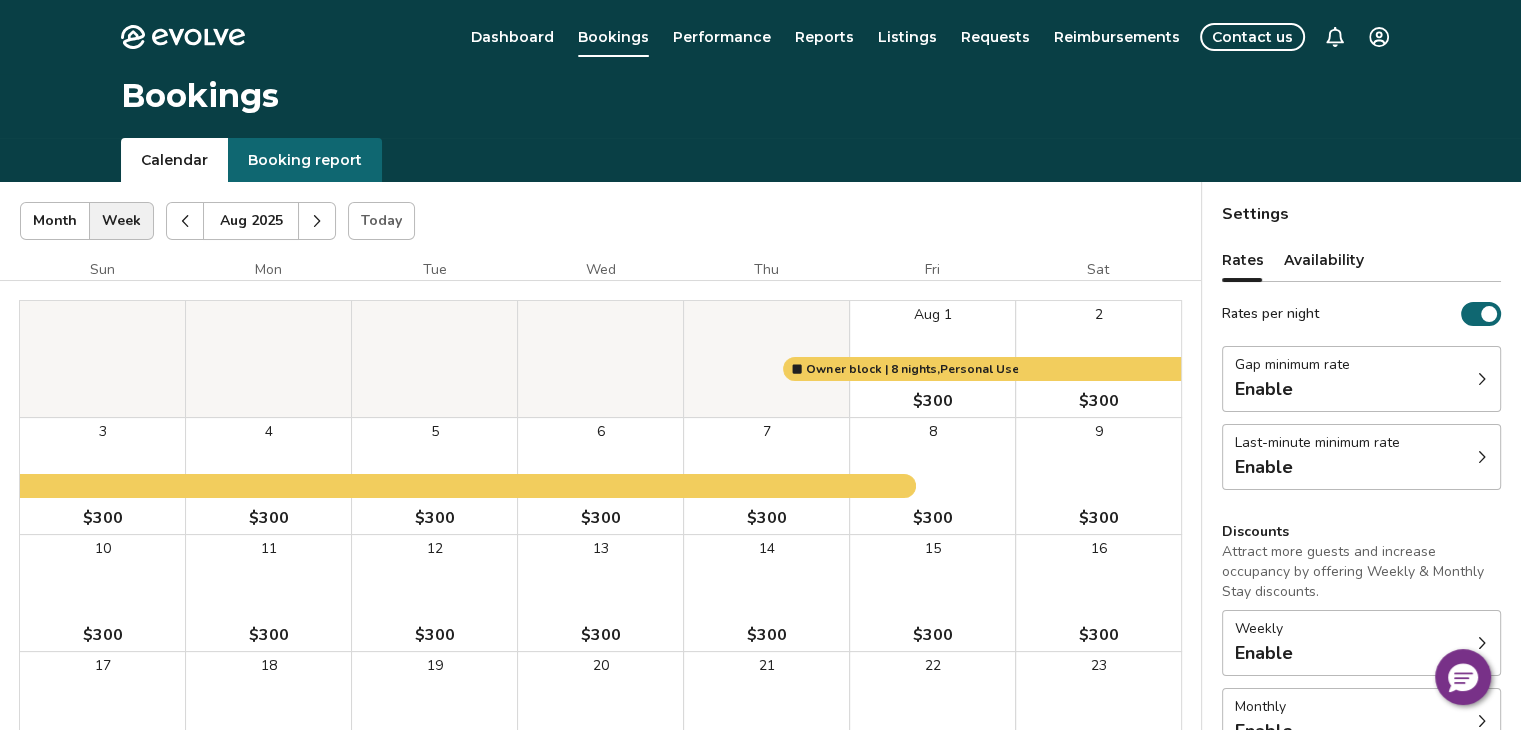 click on "15 $300" at bounding box center [932, 593] 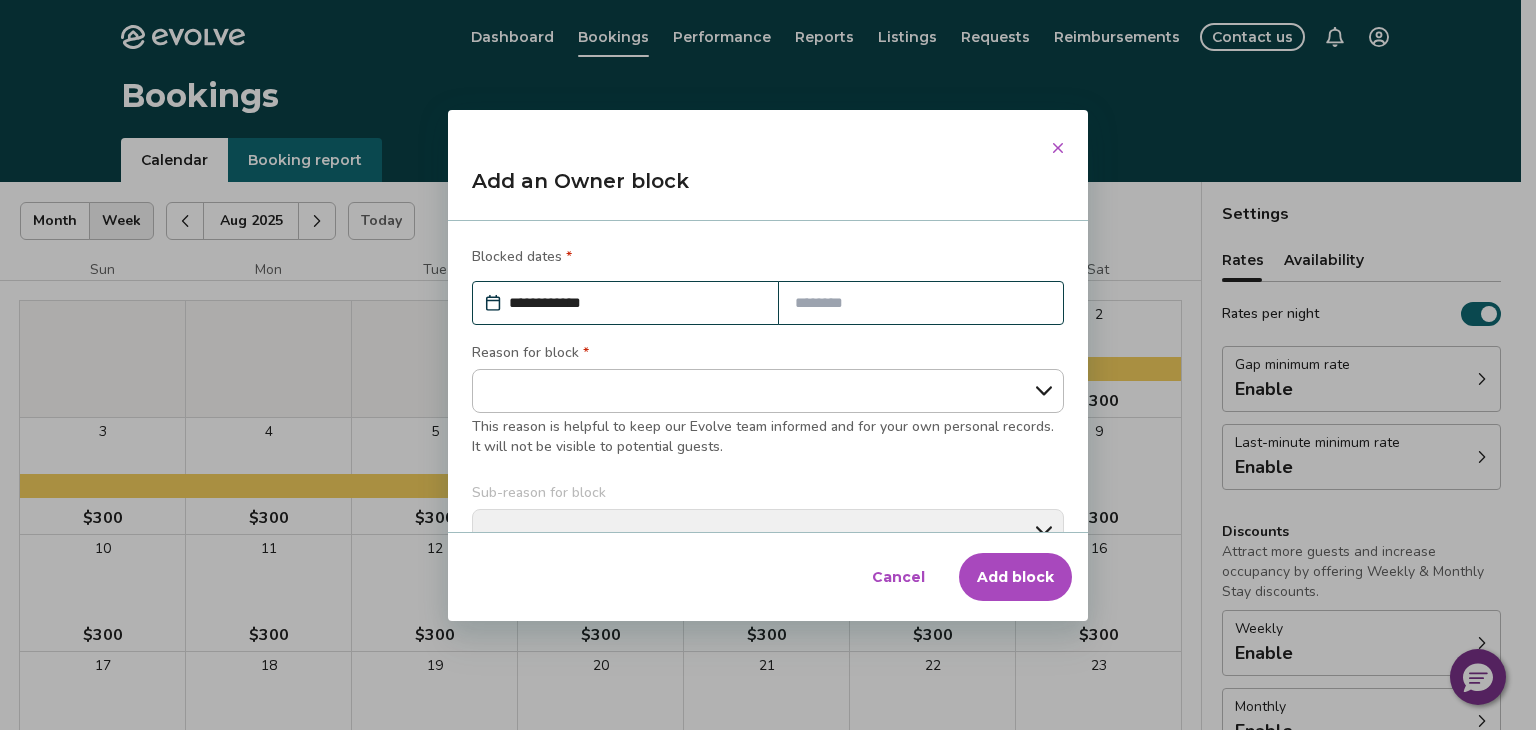 click at bounding box center [921, 303] 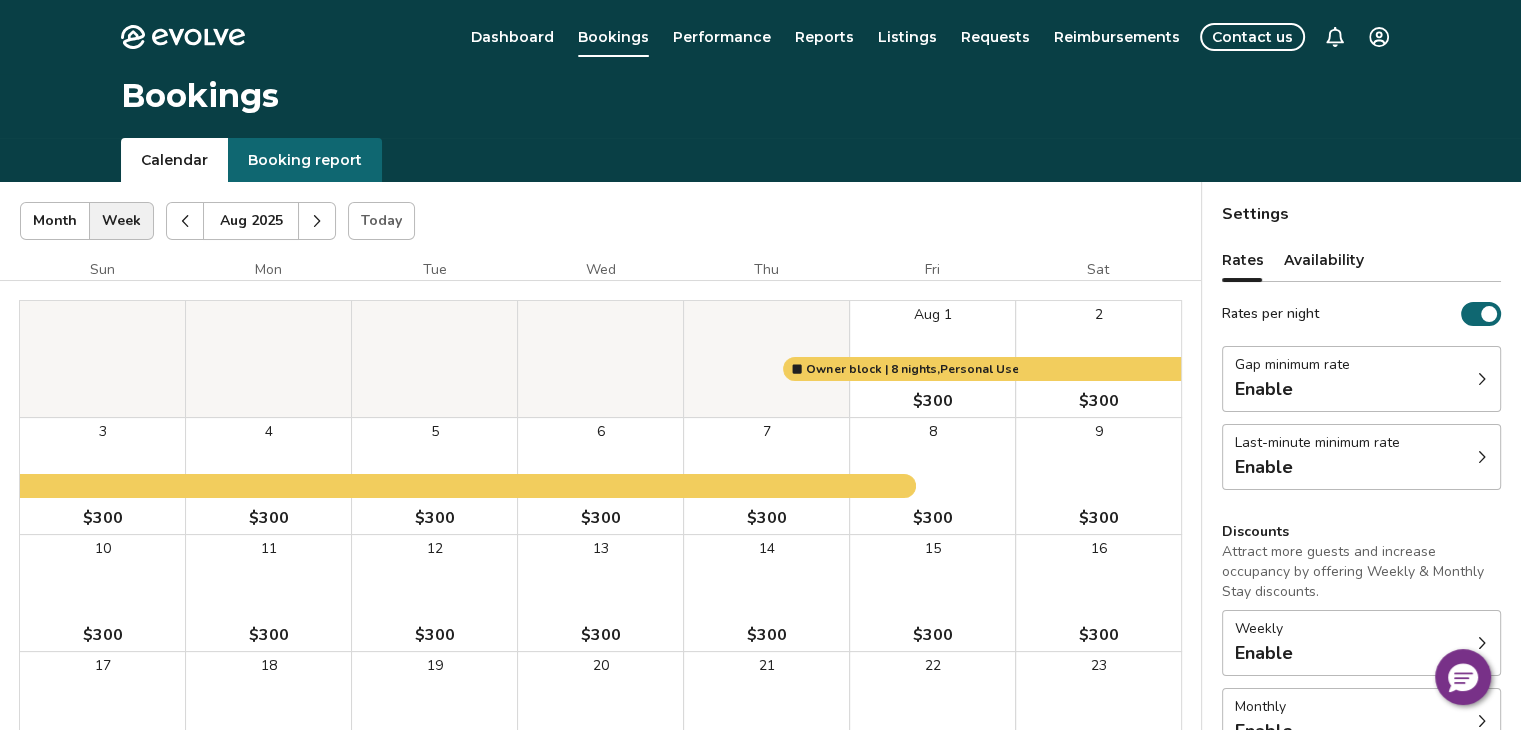 click on "Bookings" at bounding box center (761, 96) 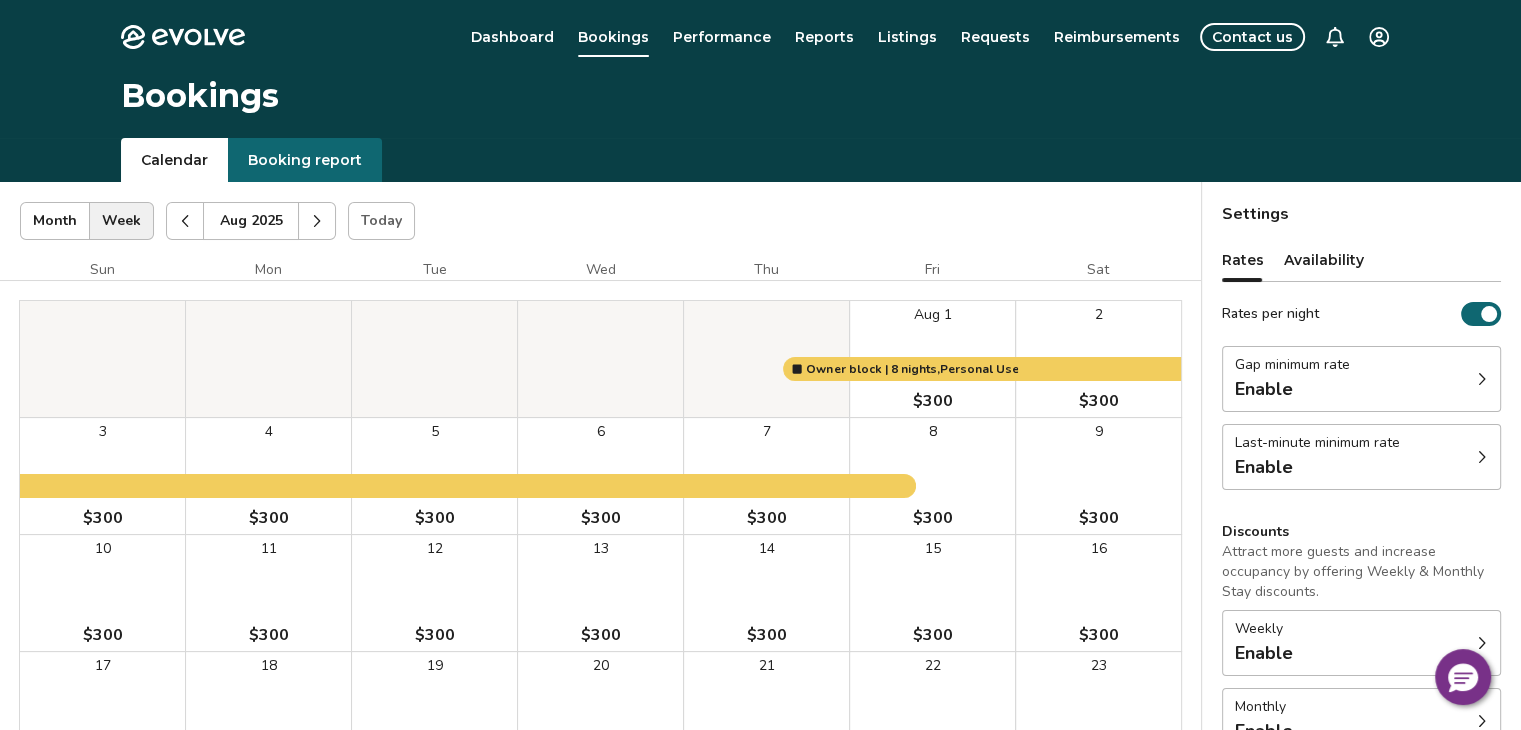 scroll, scrollTop: 412, scrollLeft: 0, axis: vertical 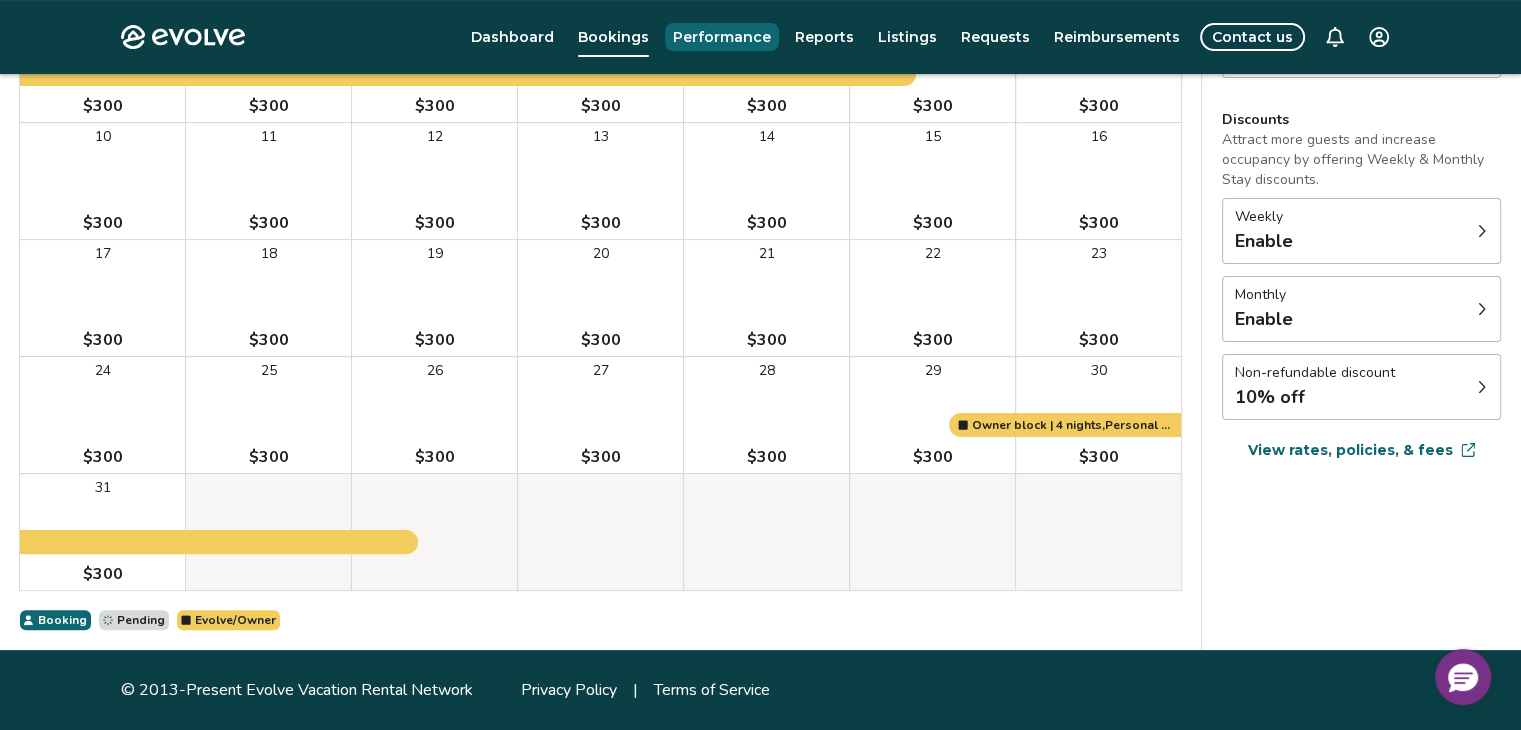 click on "Performance" at bounding box center [722, 37] 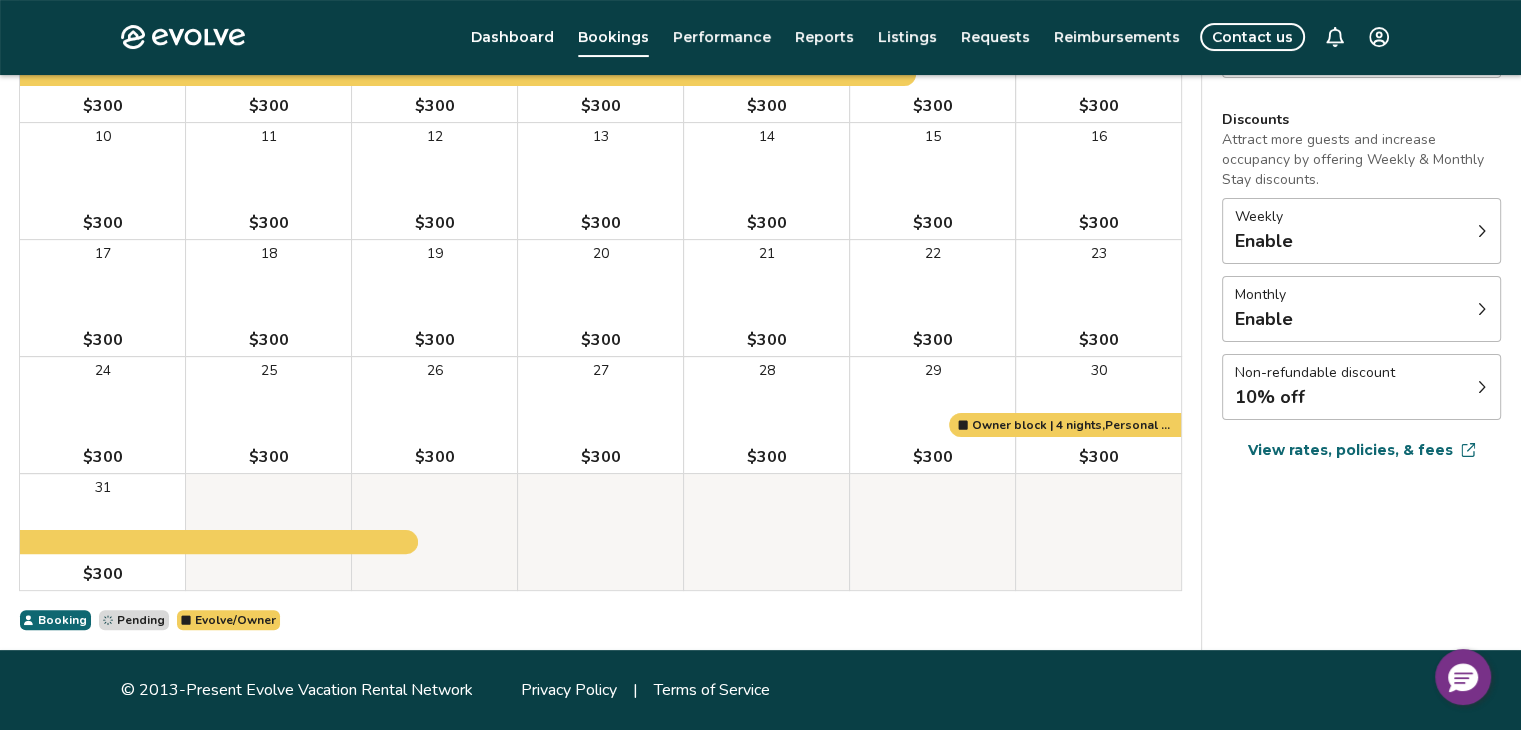 scroll, scrollTop: 0, scrollLeft: 0, axis: both 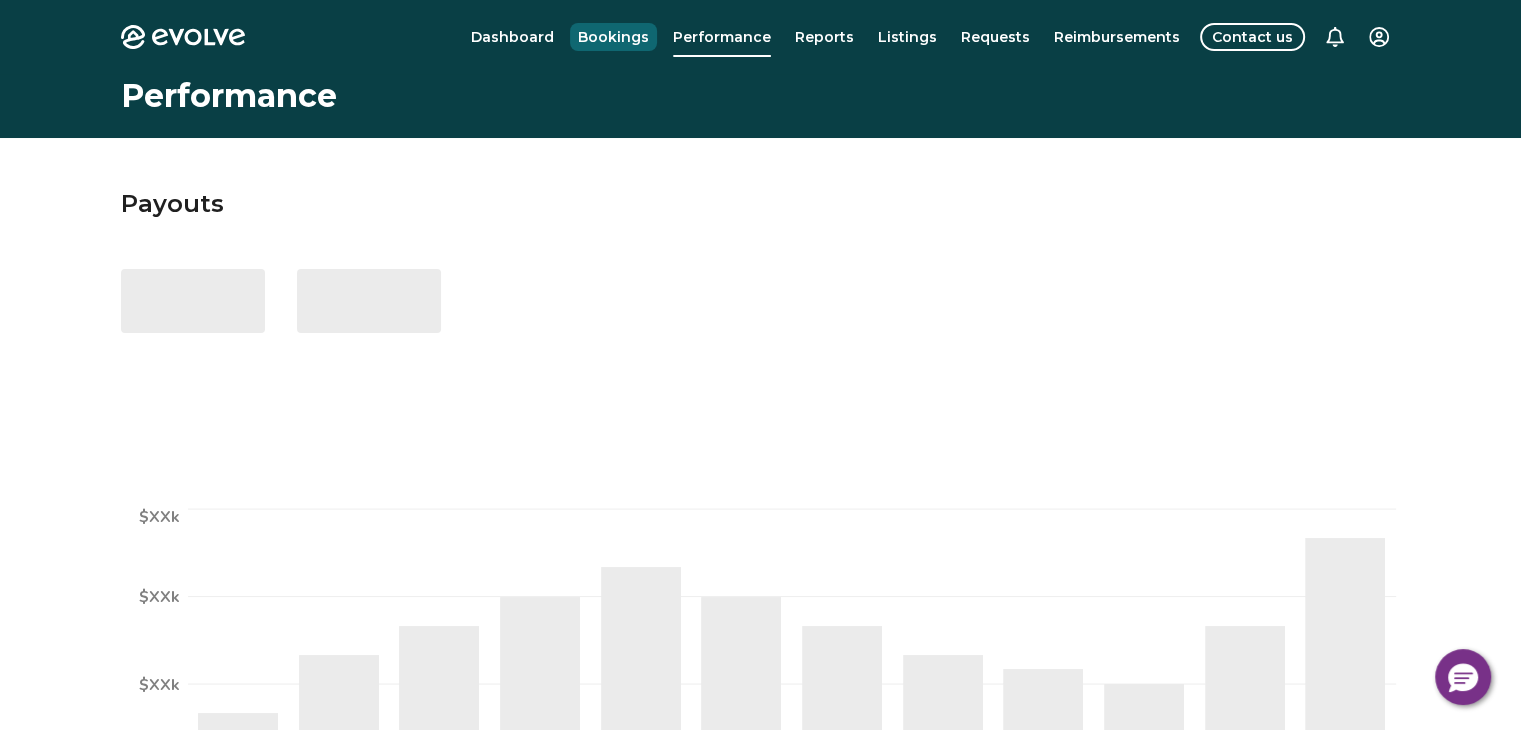 click on "Bookings" at bounding box center (613, 37) 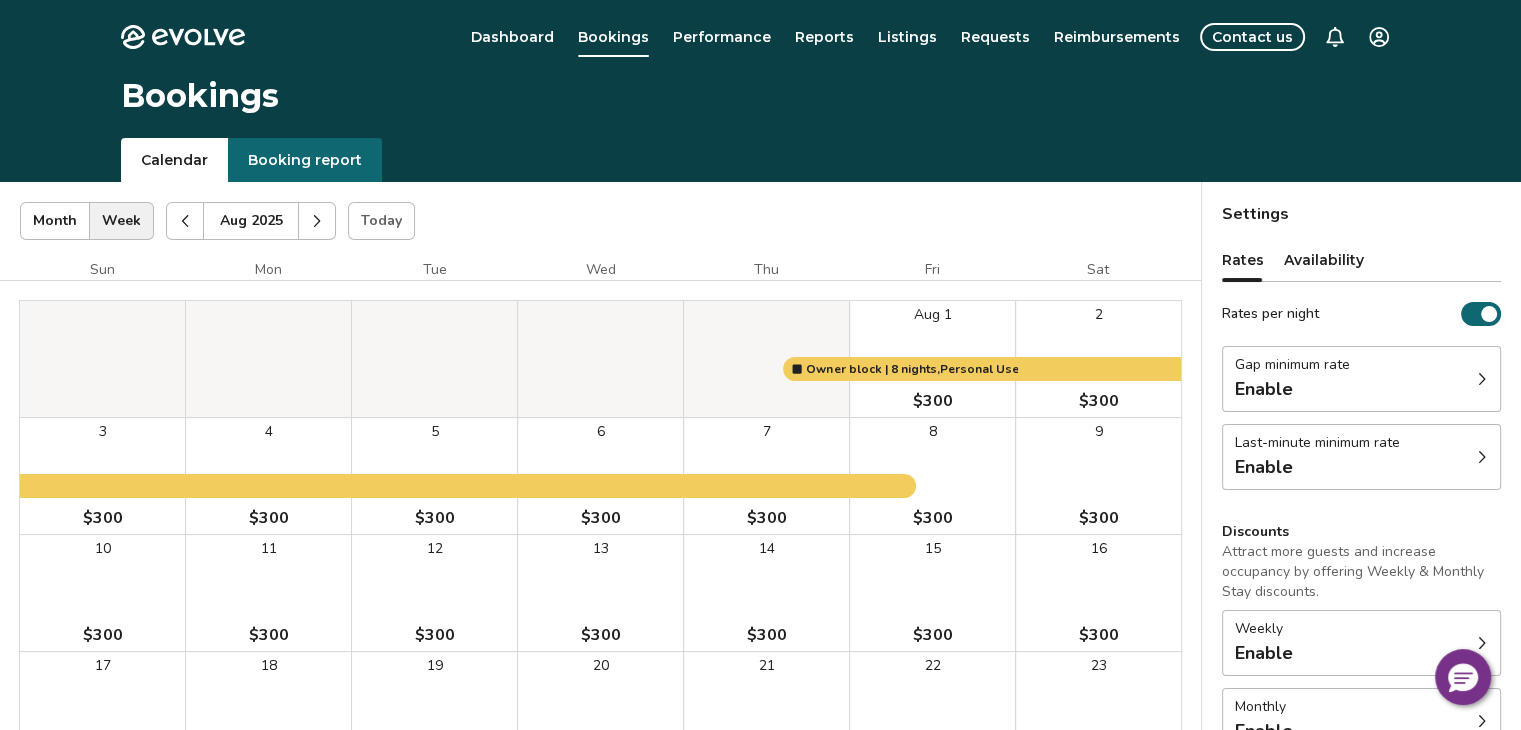 click on "Availability" at bounding box center [1324, 260] 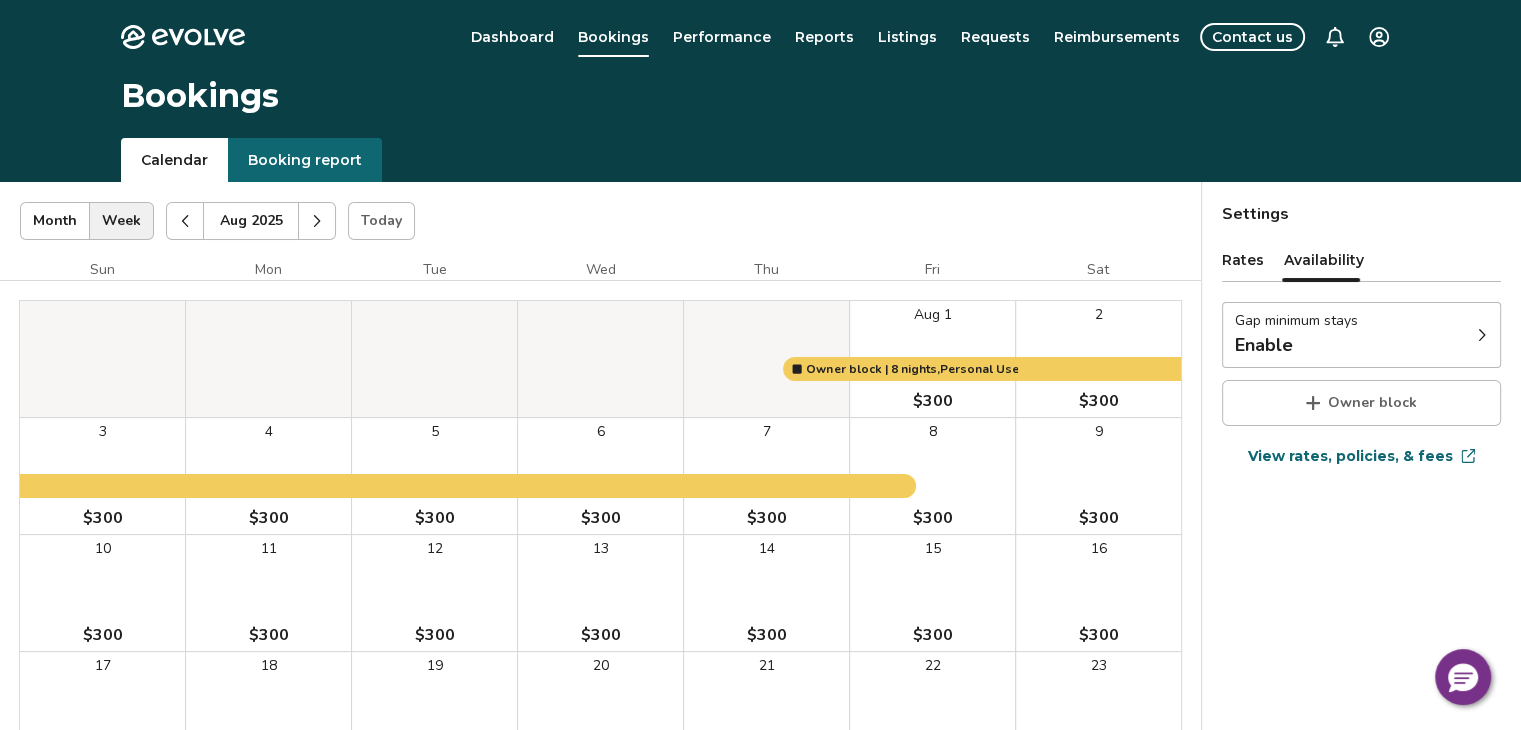 click on "15 $300" at bounding box center [932, 593] 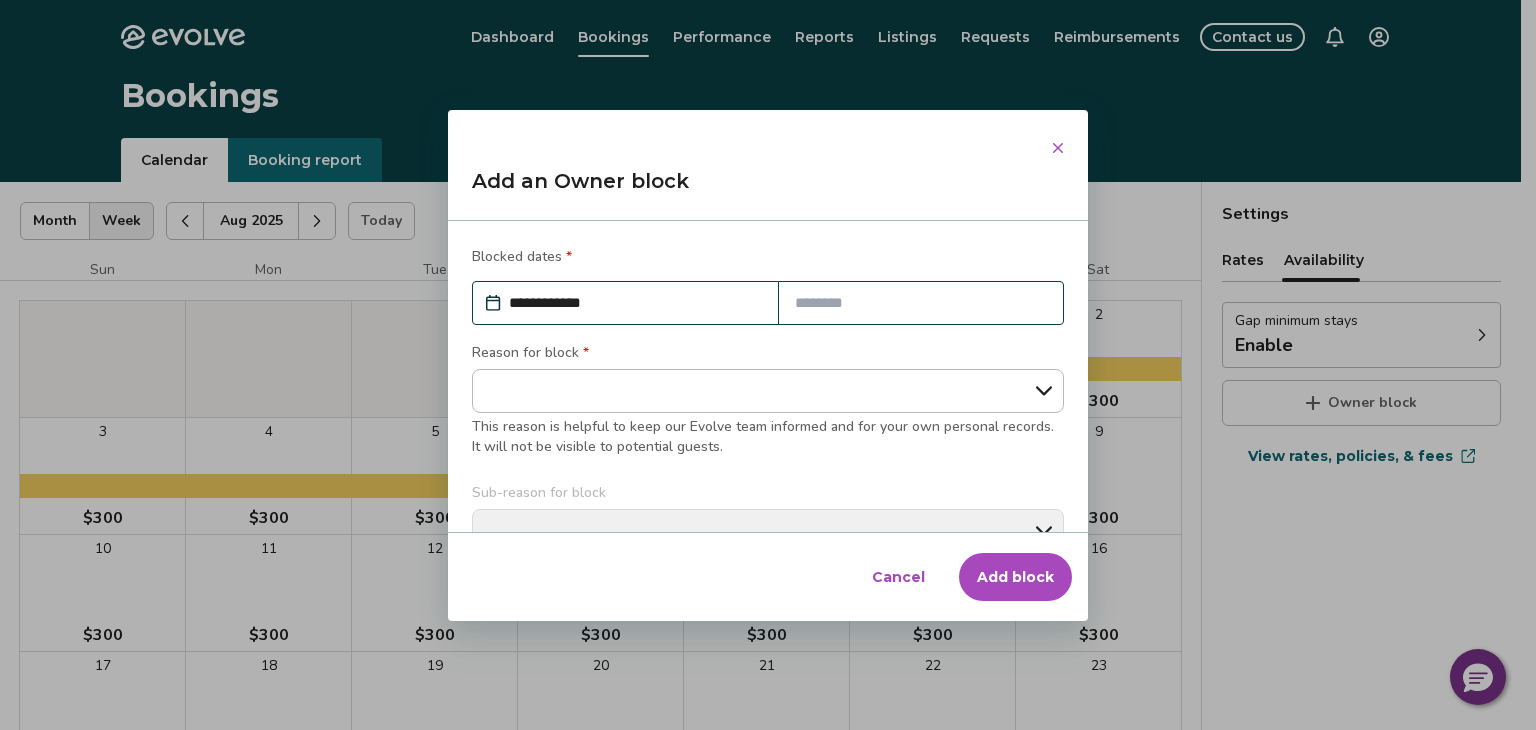 click at bounding box center [921, 303] 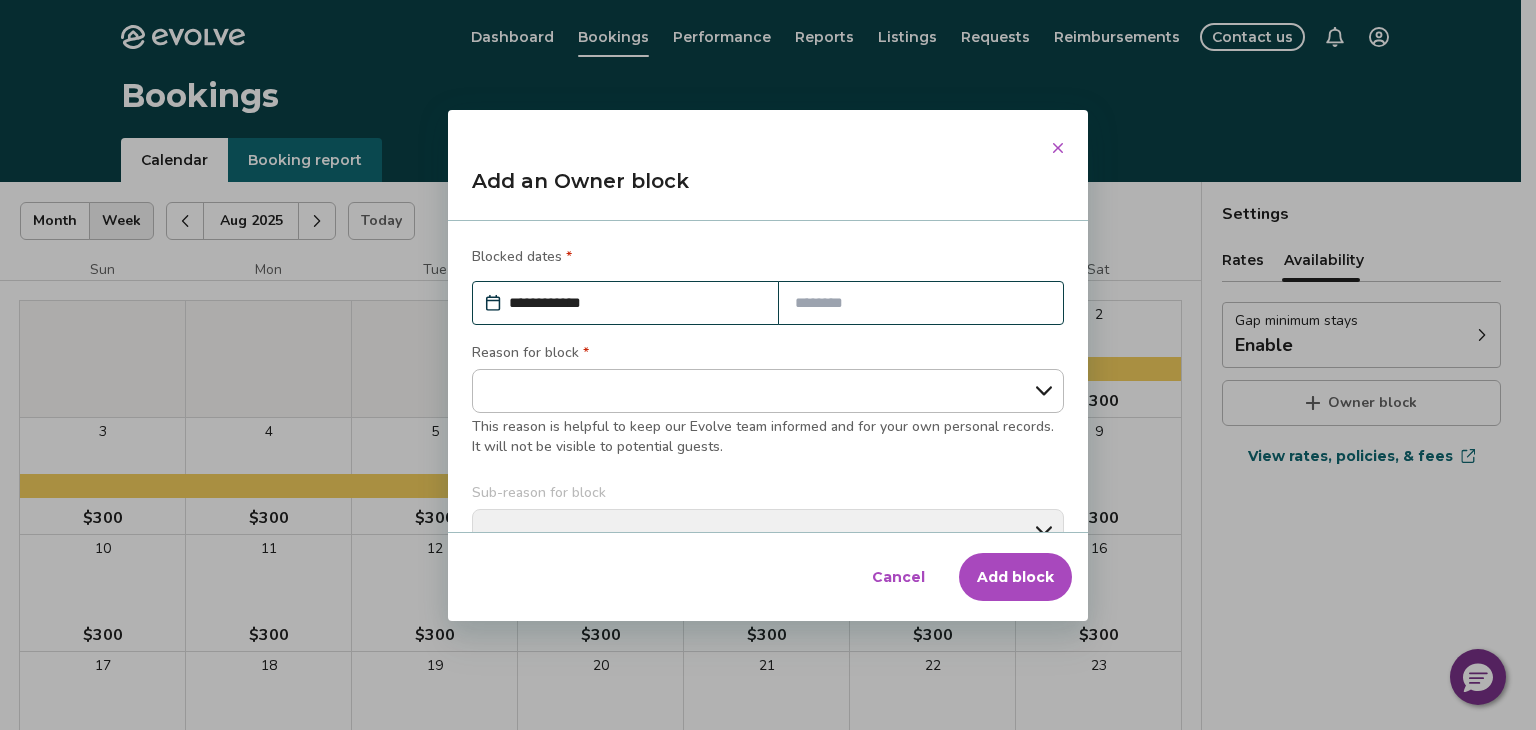 click 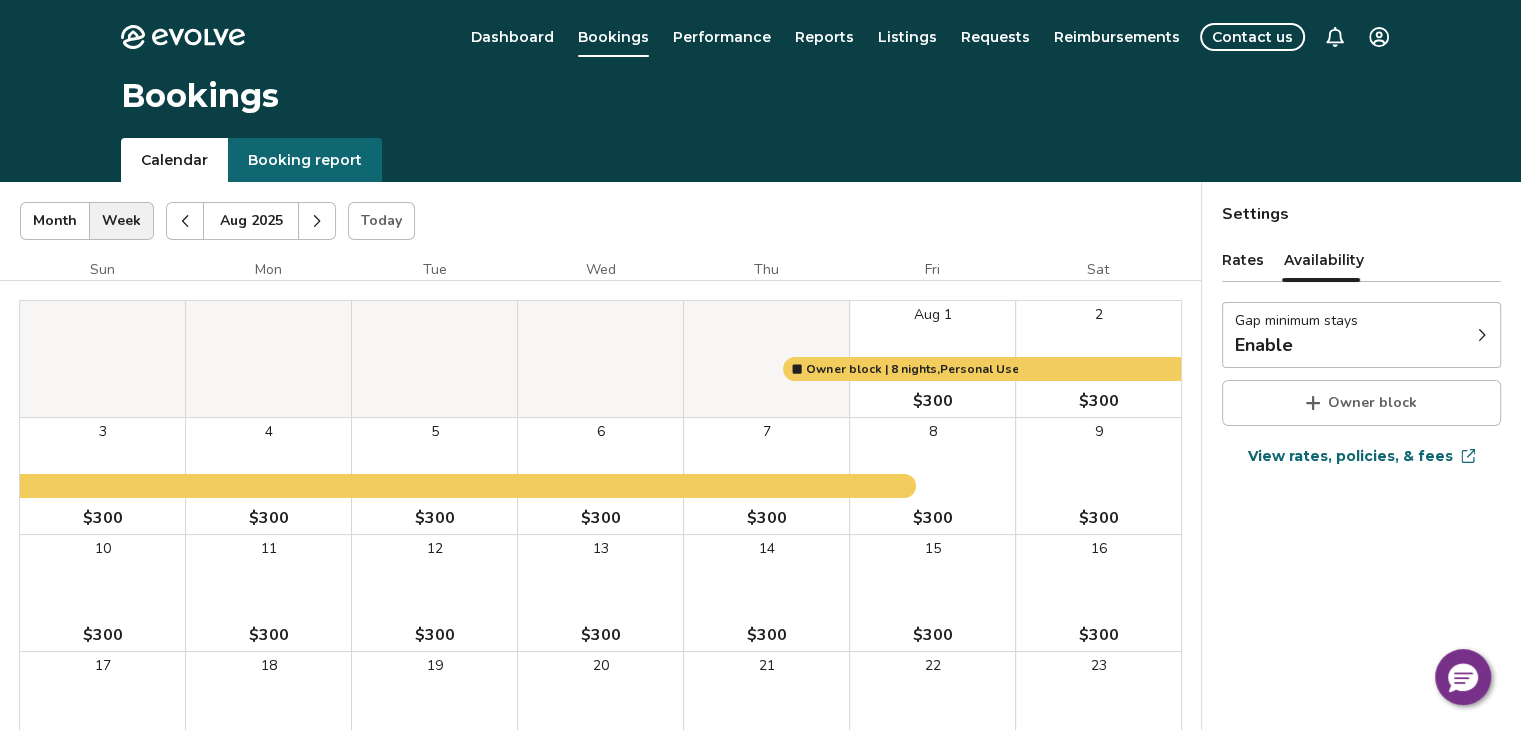 click 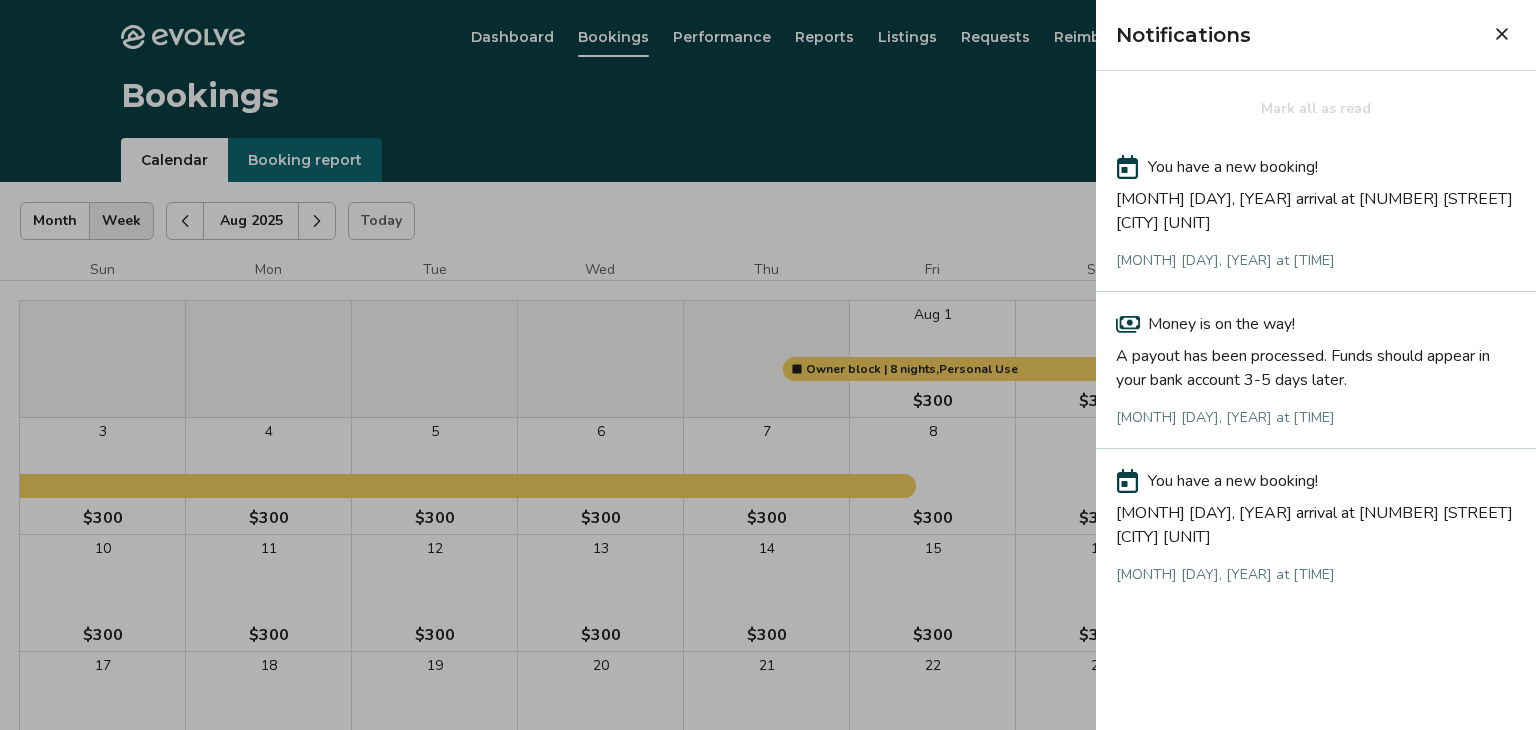 click 